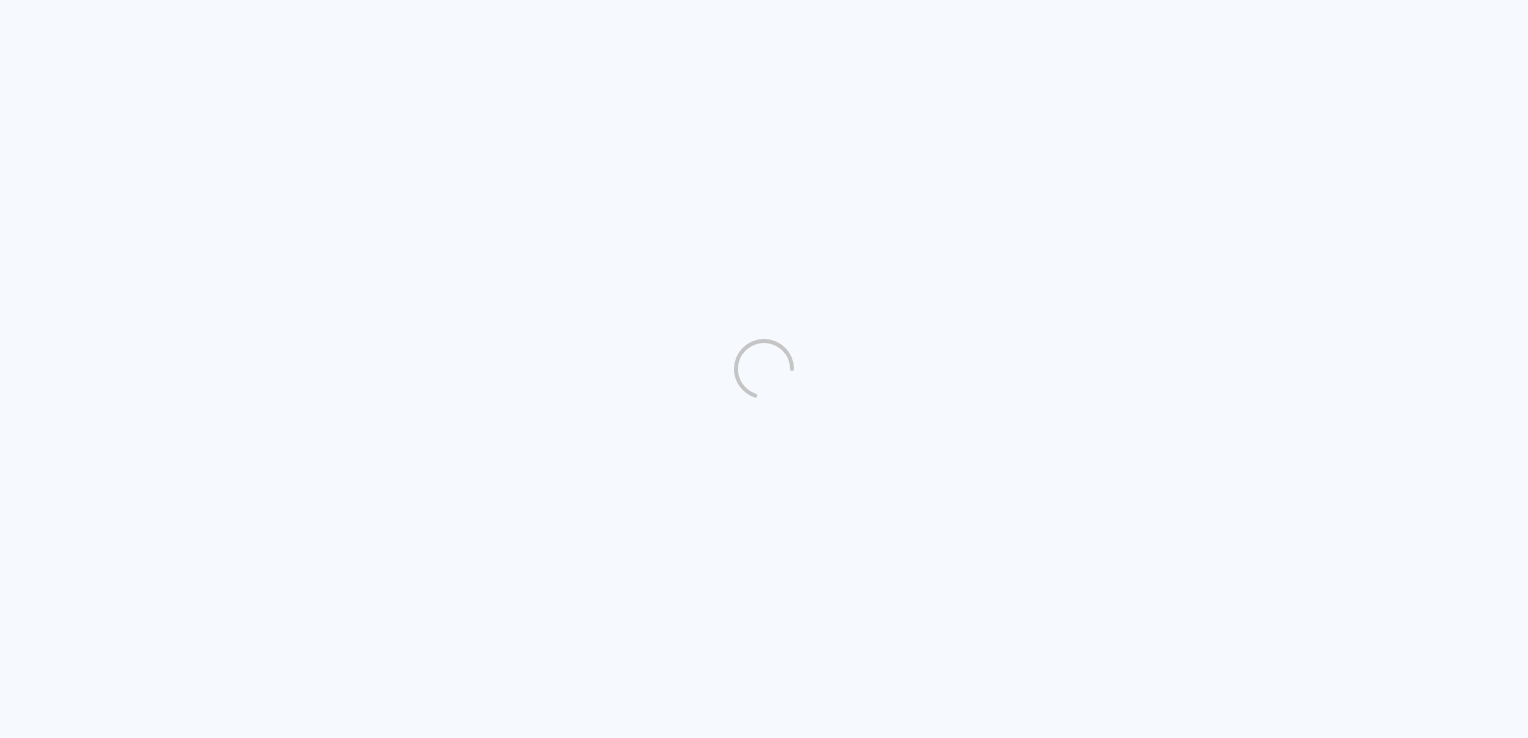 scroll, scrollTop: 0, scrollLeft: 0, axis: both 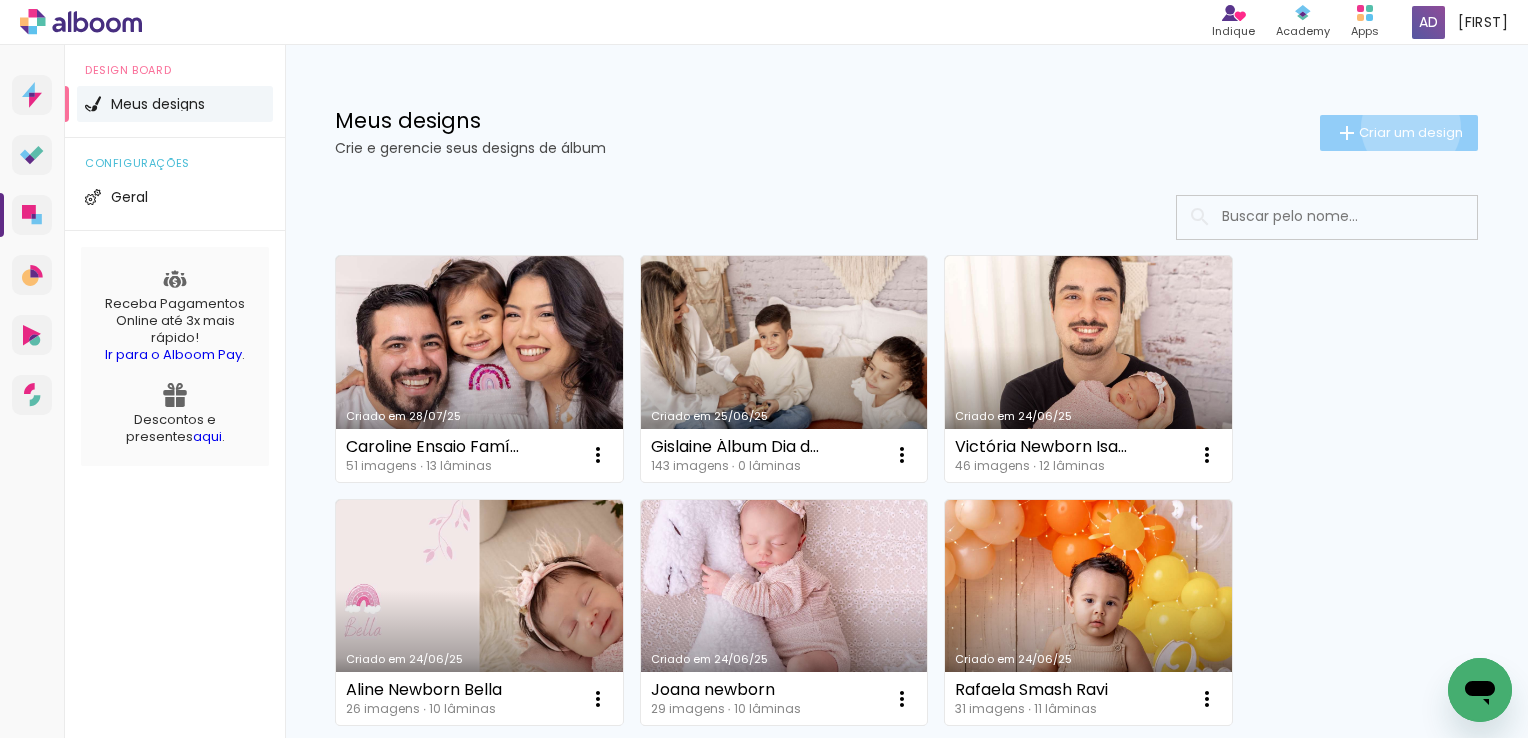 click on "Criar um design" 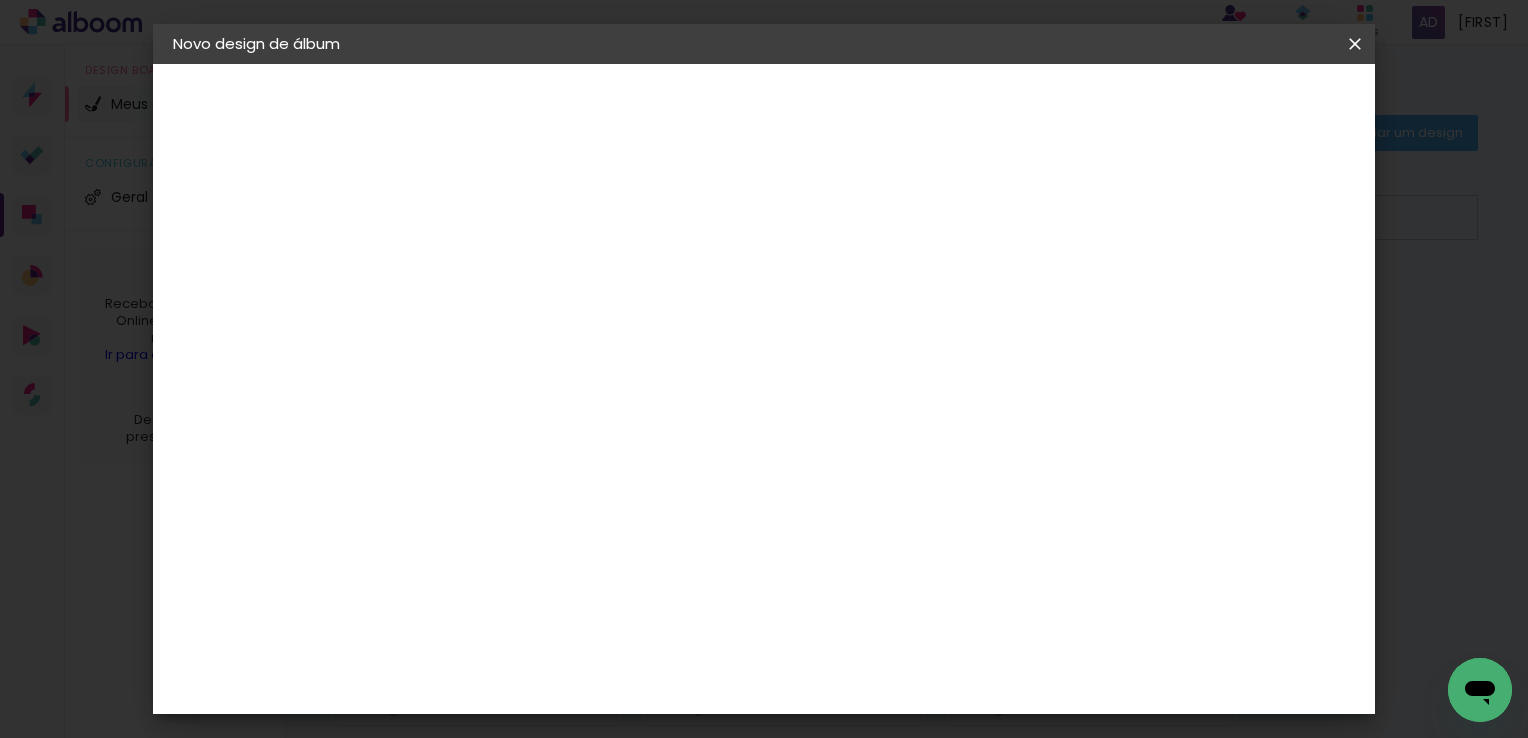 click on "Título do álbum" at bounding box center (0, 0) 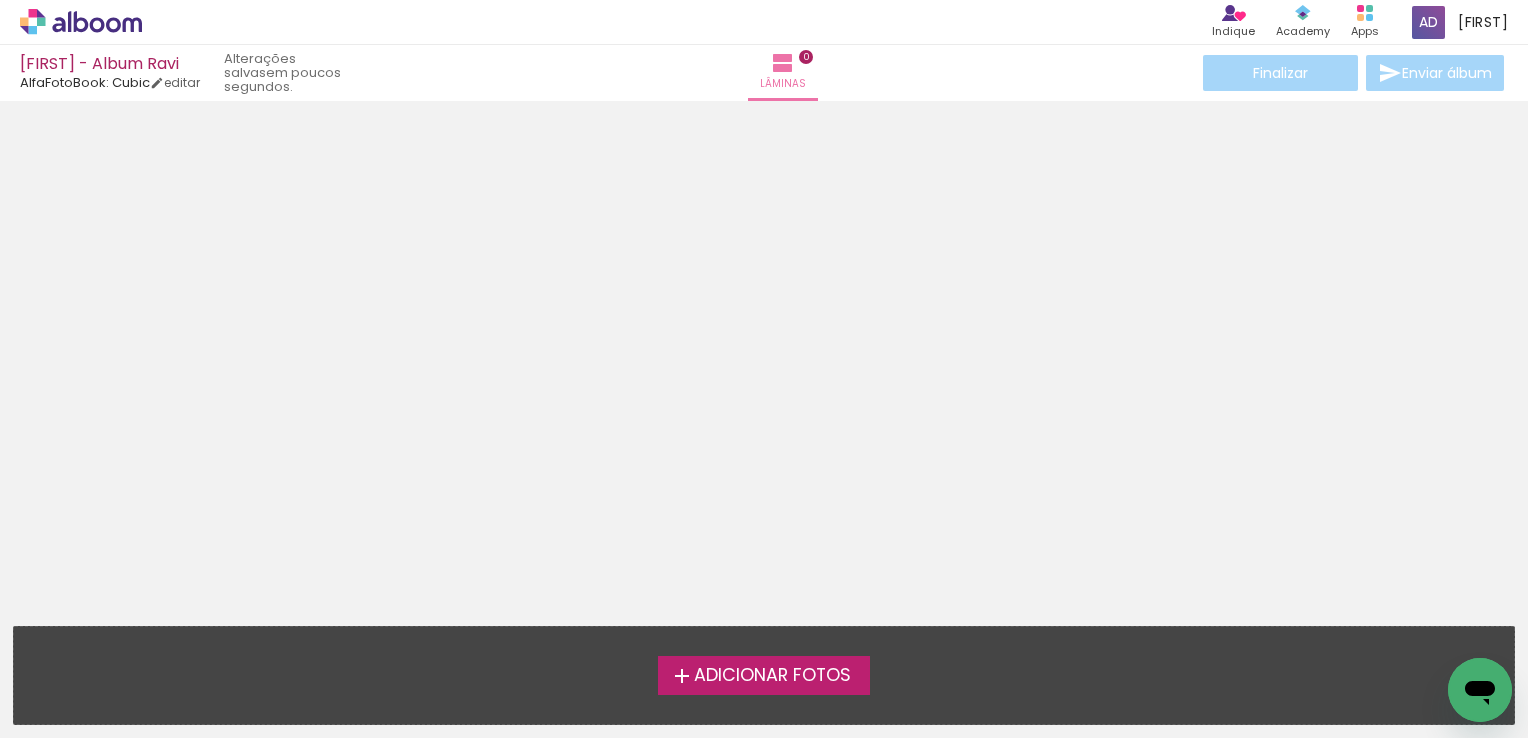 click on "Adicionar Fotos" at bounding box center [772, 676] 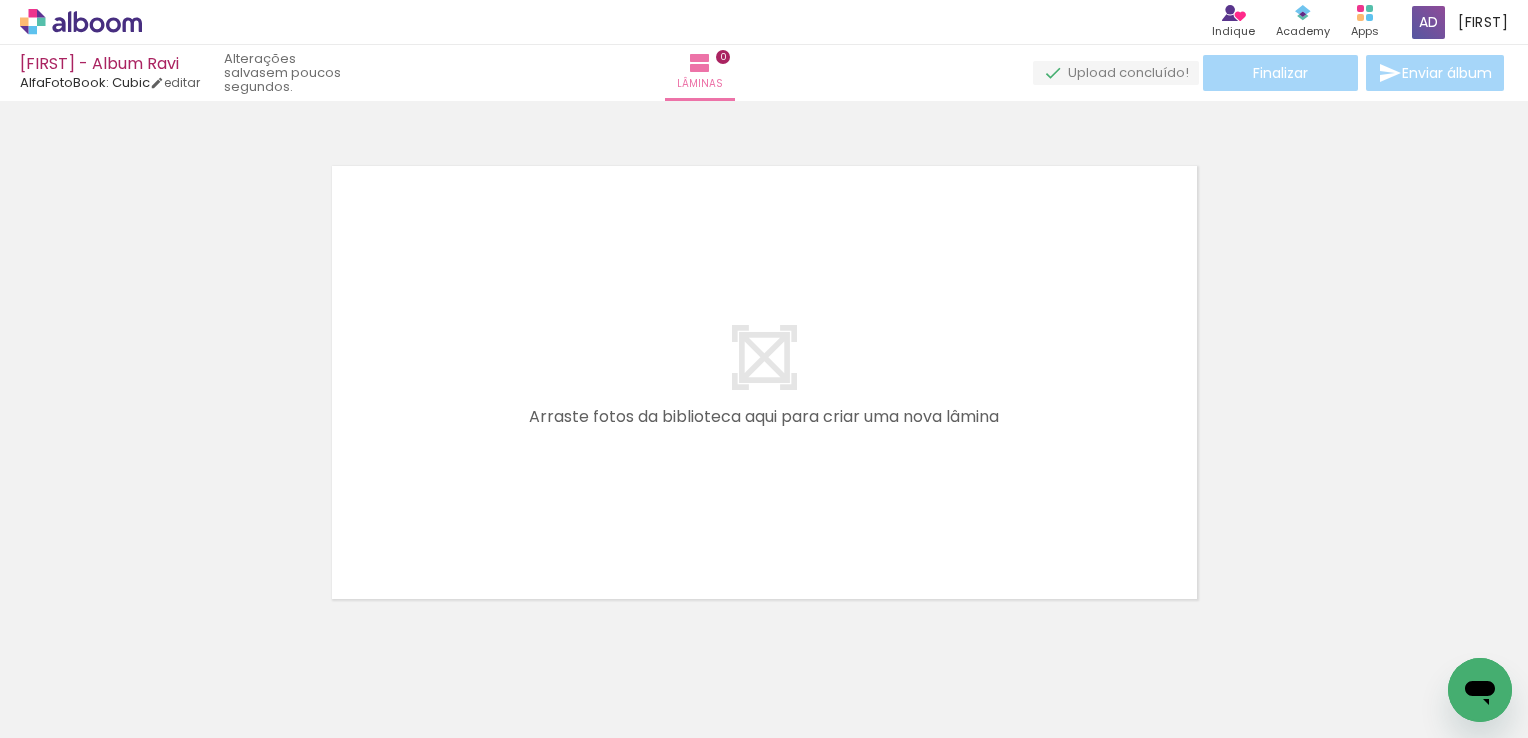 scroll, scrollTop: 25, scrollLeft: 0, axis: vertical 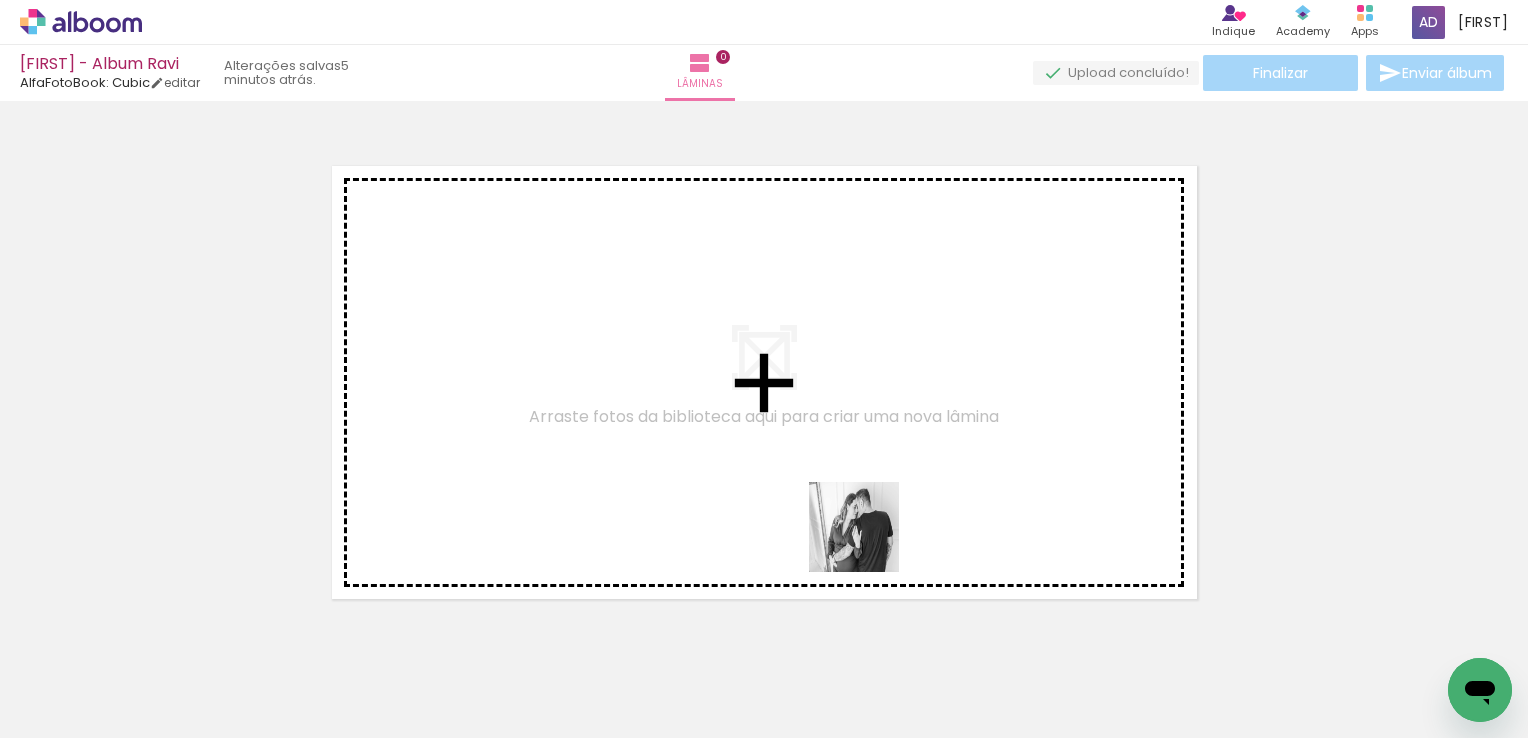 drag, startPoint x: 991, startPoint y: 674, endPoint x: 809, endPoint y: 498, distance: 253.17978 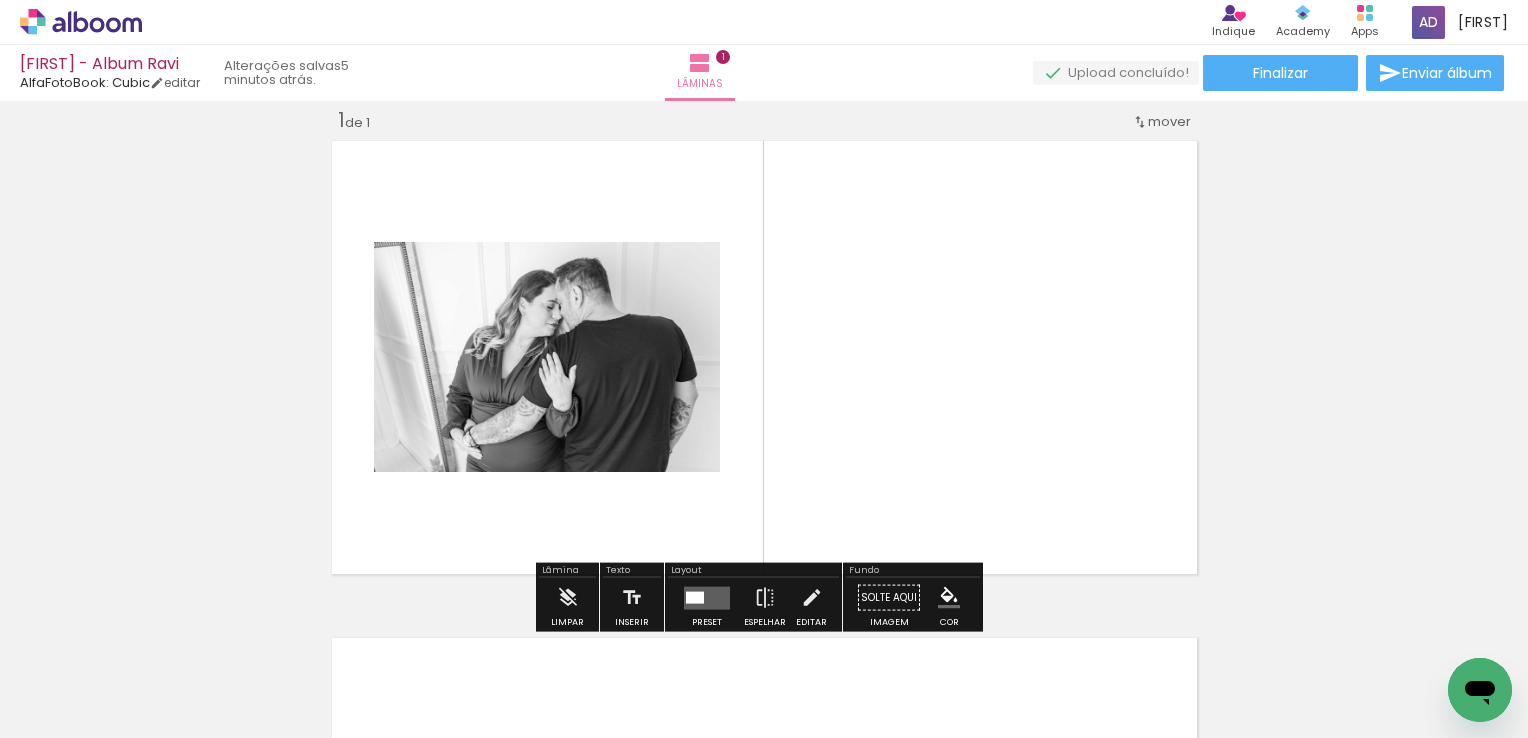 scroll, scrollTop: 125, scrollLeft: 0, axis: vertical 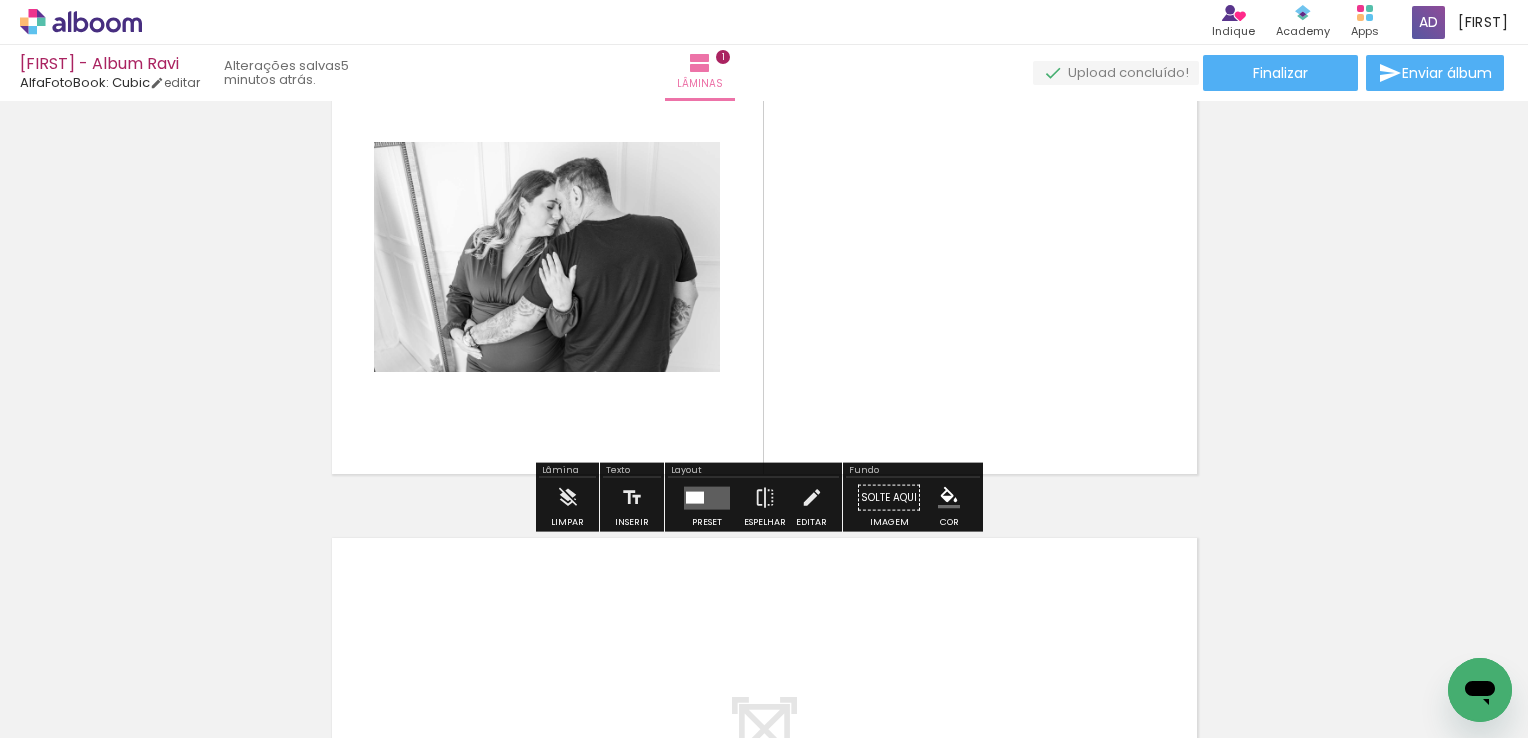 click at bounding box center (707, 497) 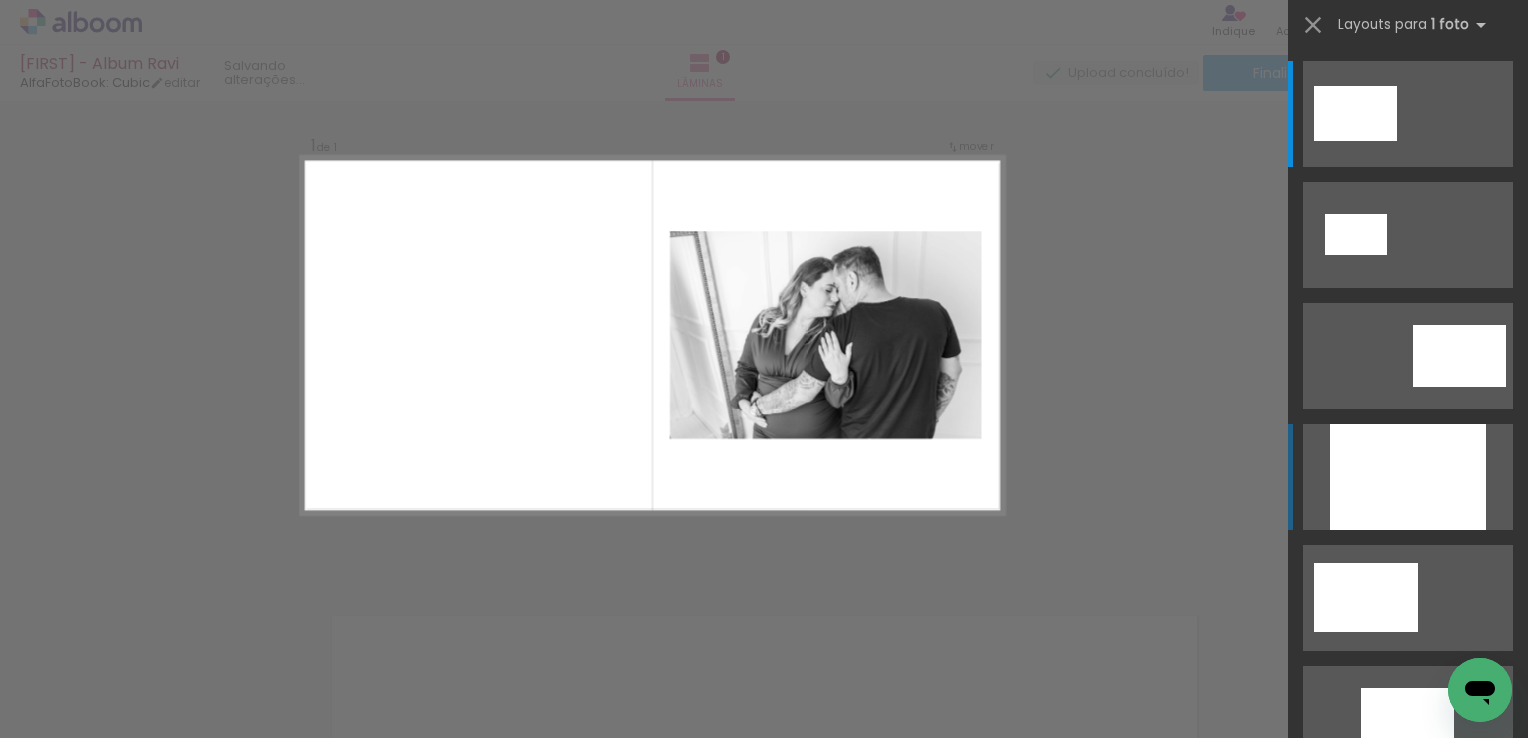 scroll, scrollTop: 25, scrollLeft: 0, axis: vertical 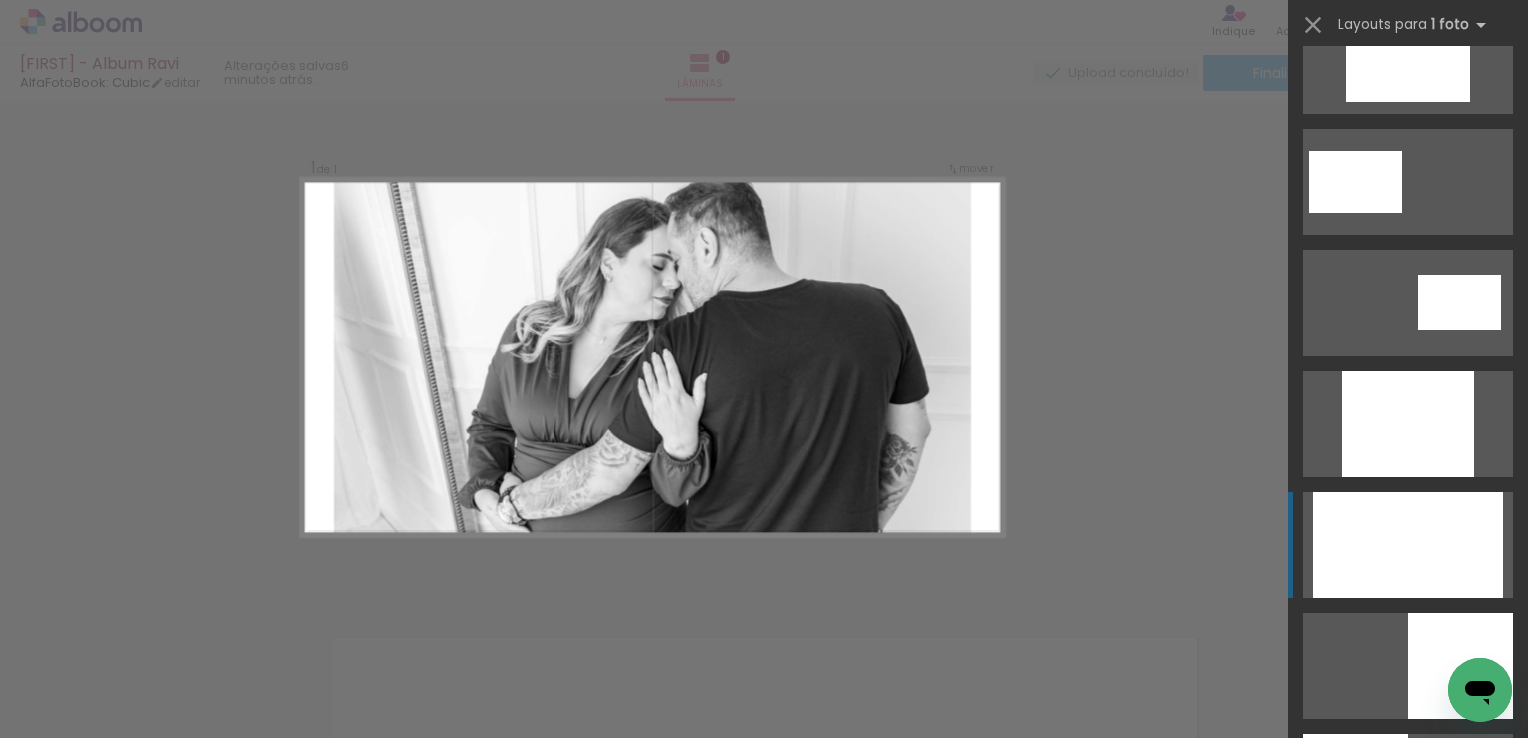 click at bounding box center [1408, 424] 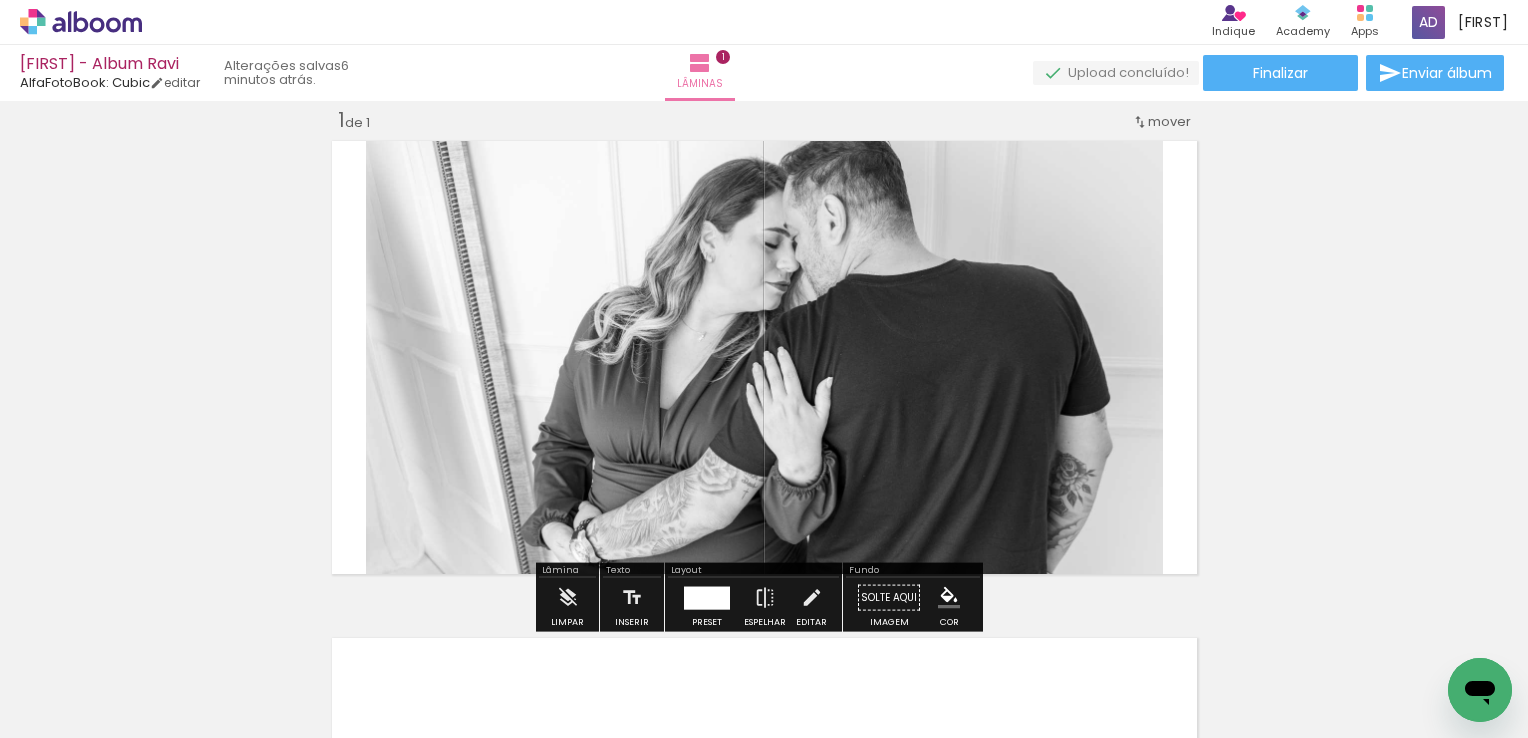 click on "Inserir lâmina 1  de 1" at bounding box center (764, 580) 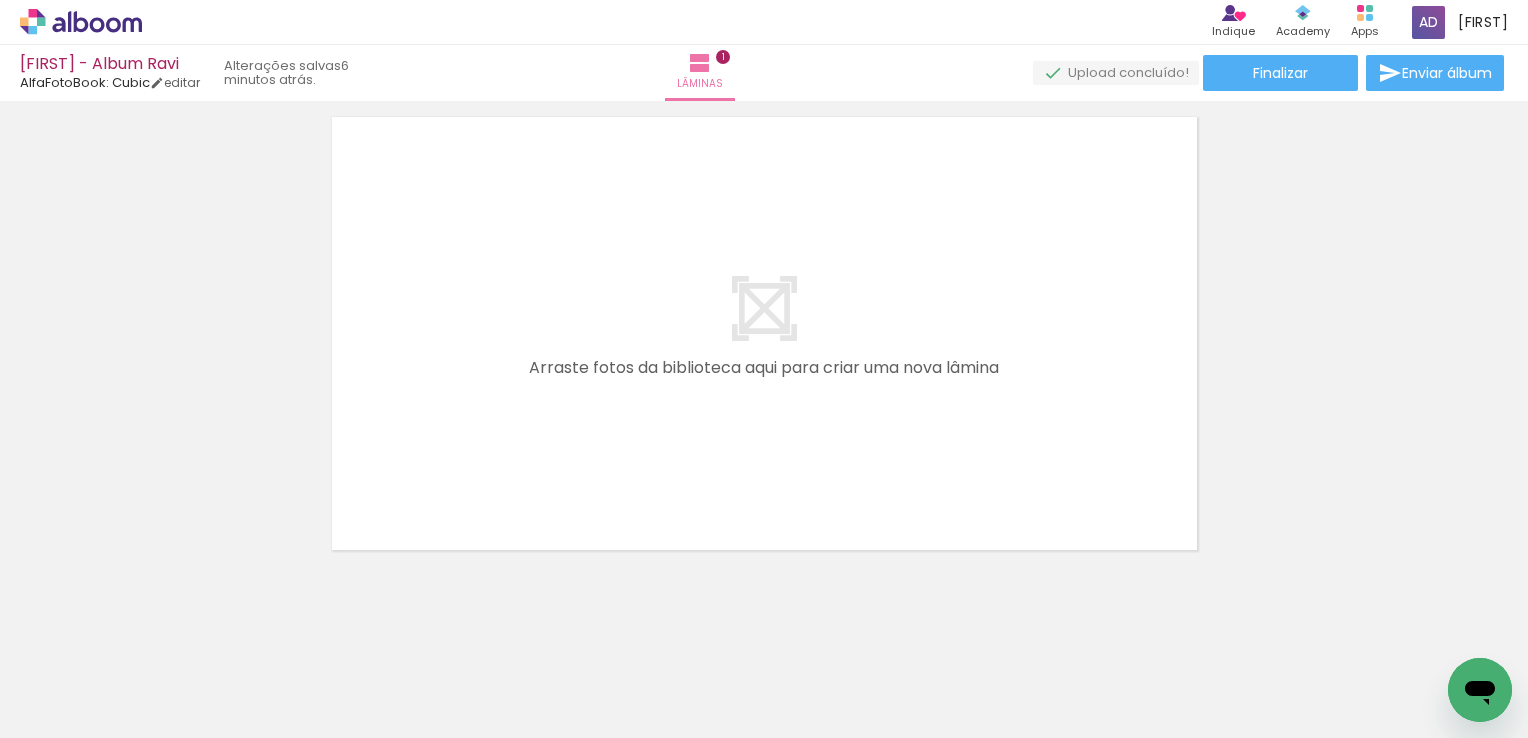 scroll, scrollTop: 559, scrollLeft: 0, axis: vertical 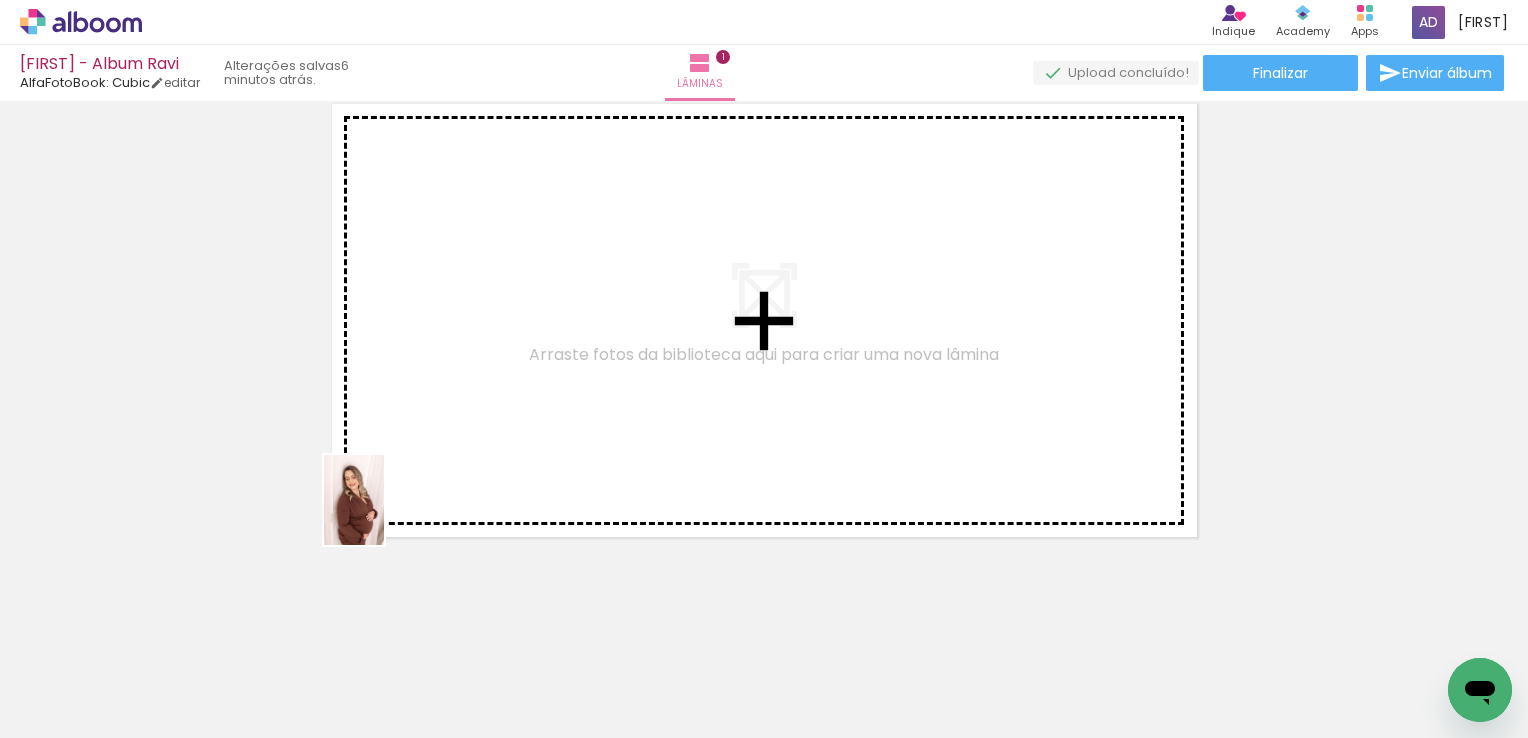 drag, startPoint x: 205, startPoint y: 666, endPoint x: 384, endPoint y: 515, distance: 234.18369 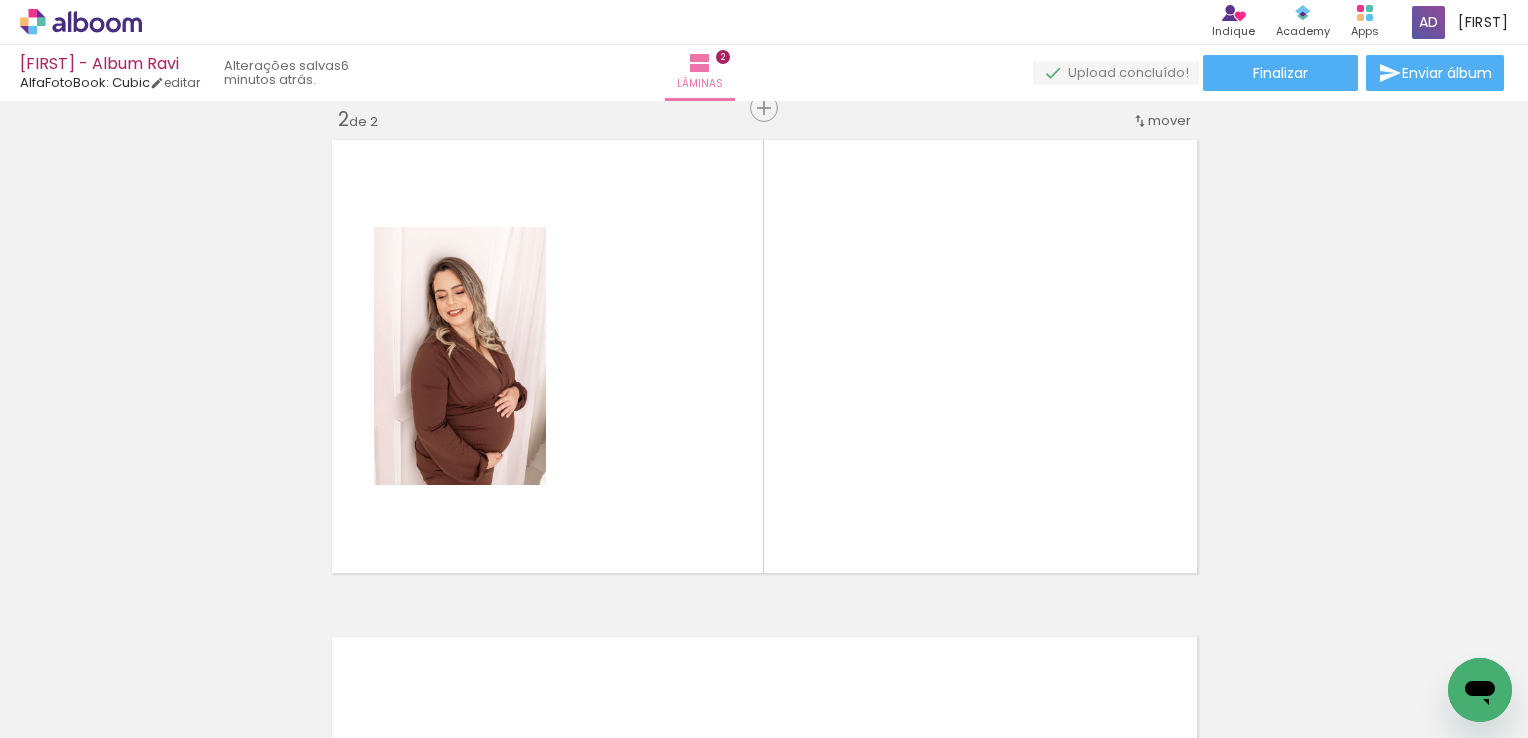 scroll, scrollTop: 522, scrollLeft: 0, axis: vertical 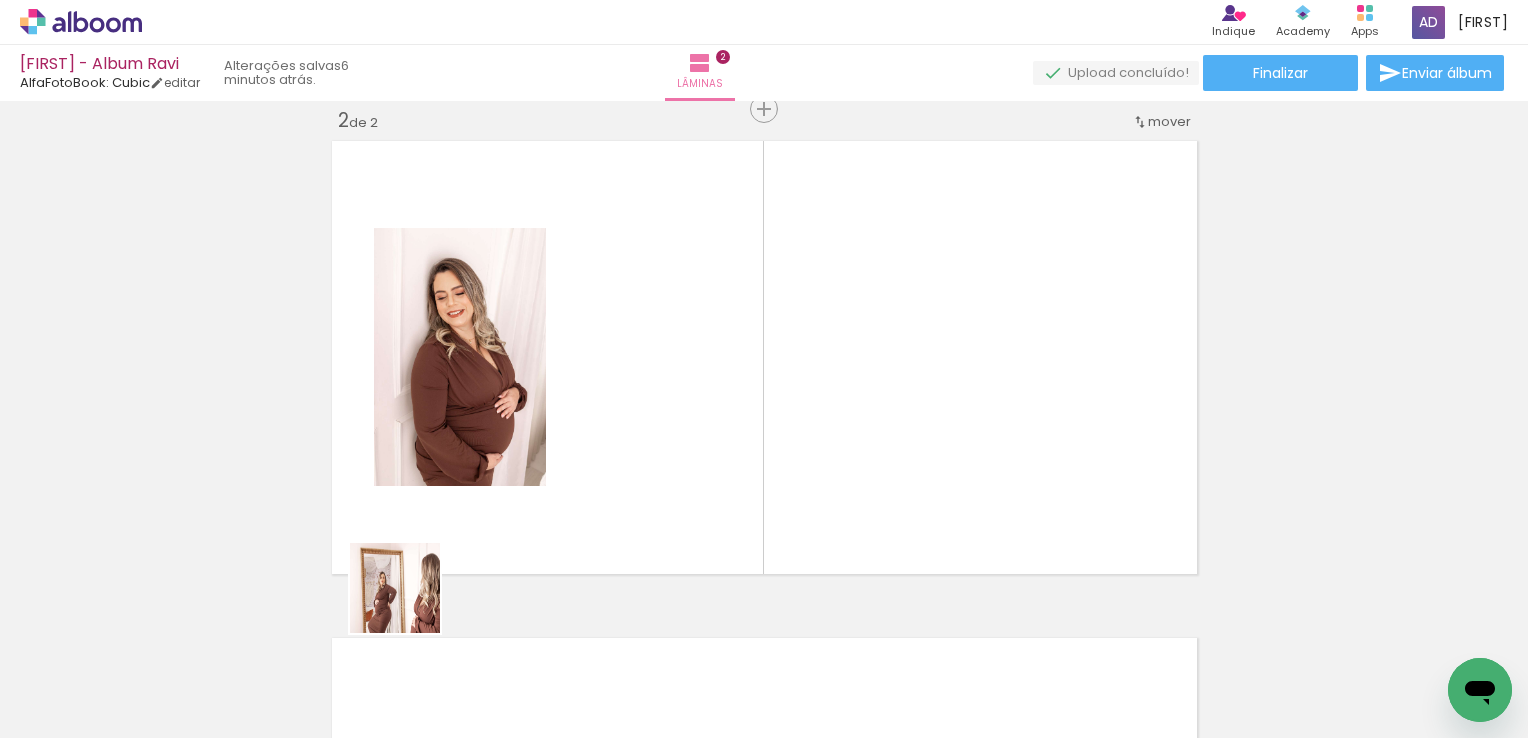 drag, startPoint x: 329, startPoint y: 671, endPoint x: 576, endPoint y: 470, distance: 318.44937 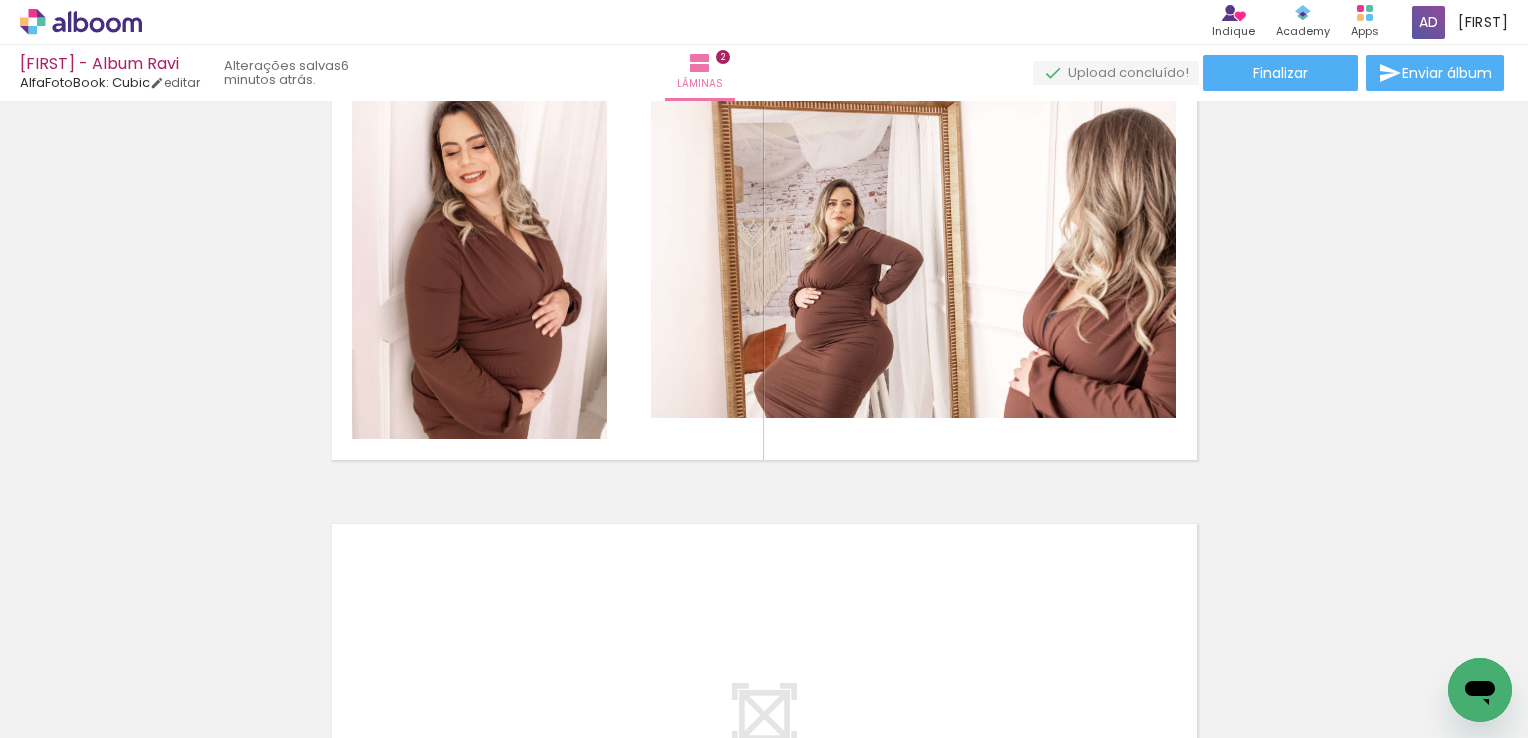 scroll, scrollTop: 622, scrollLeft: 0, axis: vertical 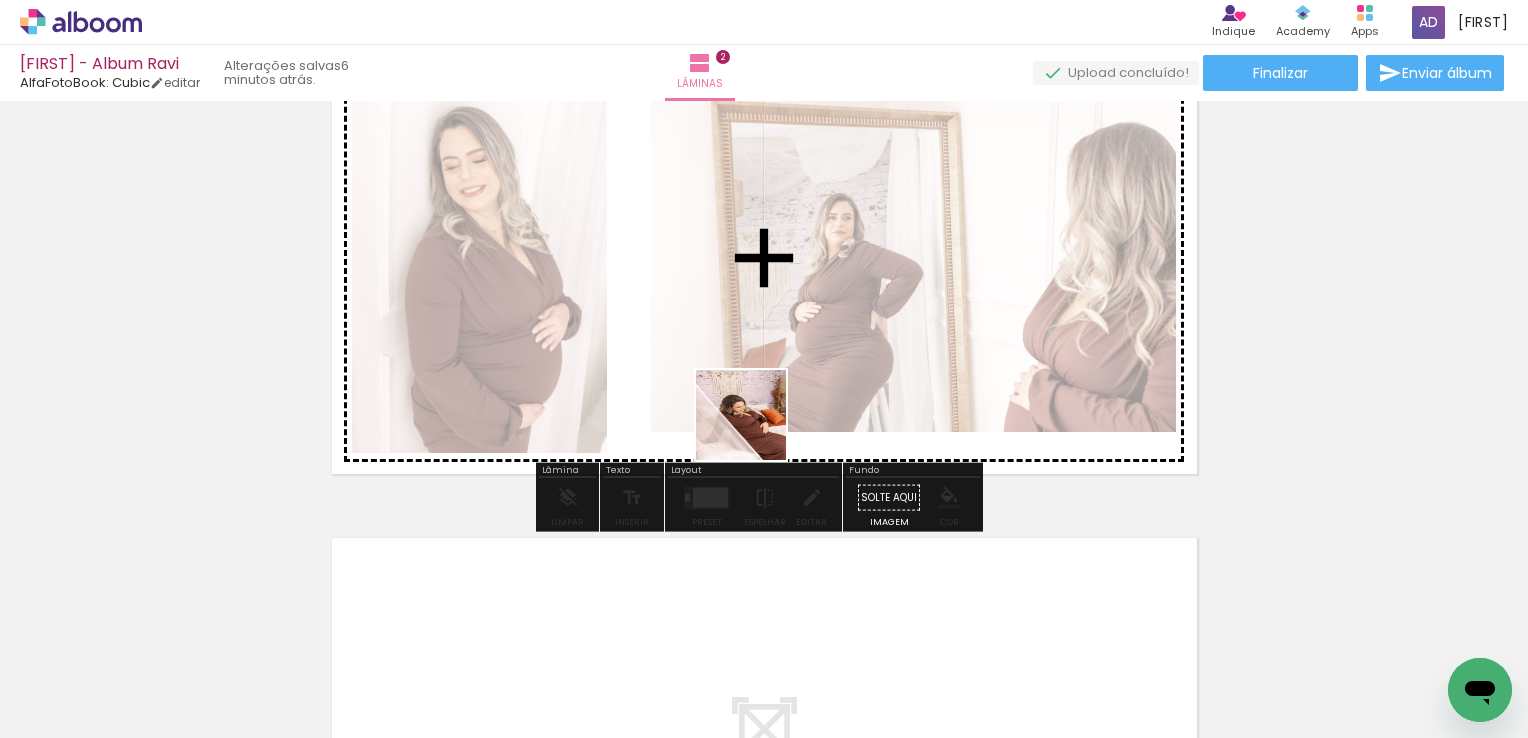 drag, startPoint x: 604, startPoint y: 535, endPoint x: 1071, endPoint y: 394, distance: 487.8217 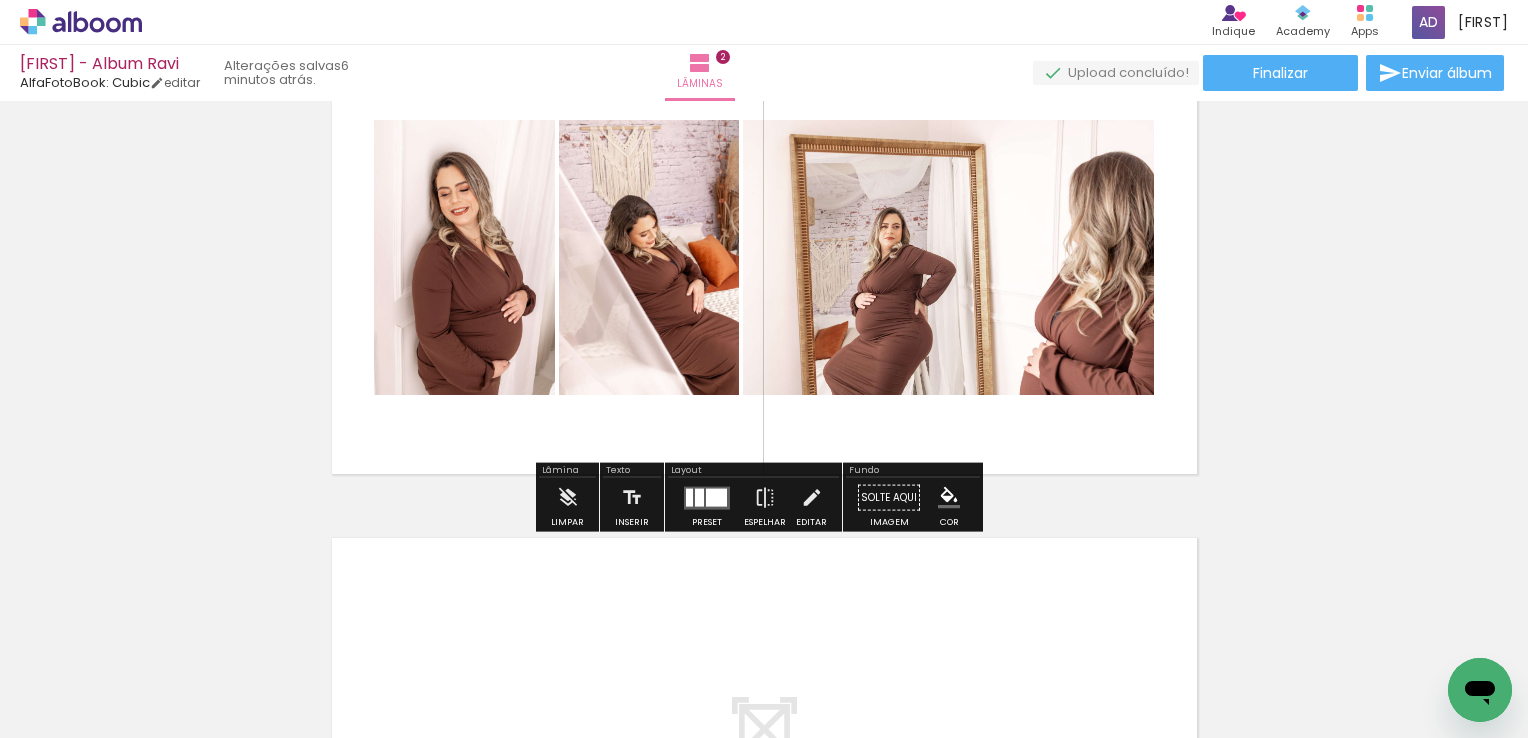 scroll, scrollTop: 522, scrollLeft: 0, axis: vertical 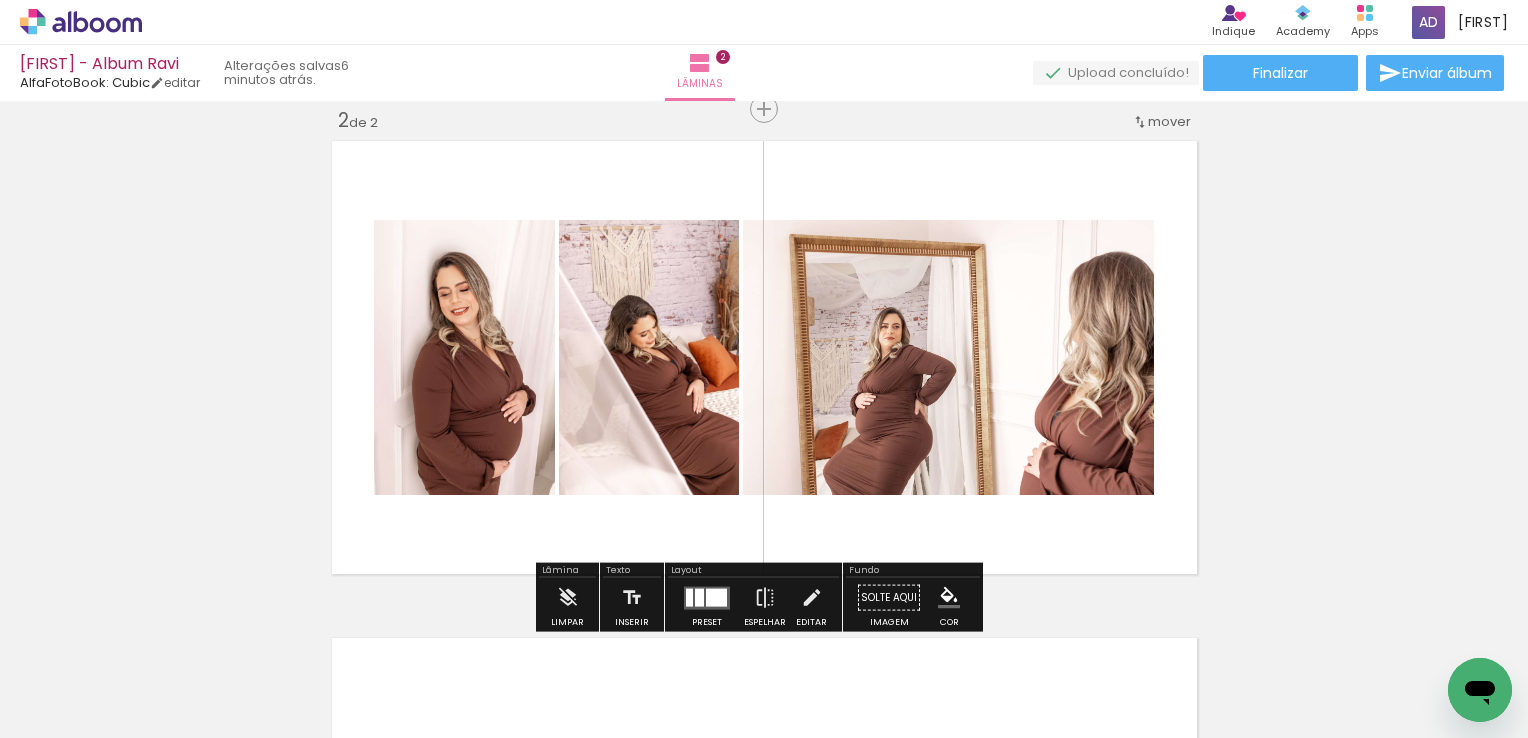 click at bounding box center [716, 597] 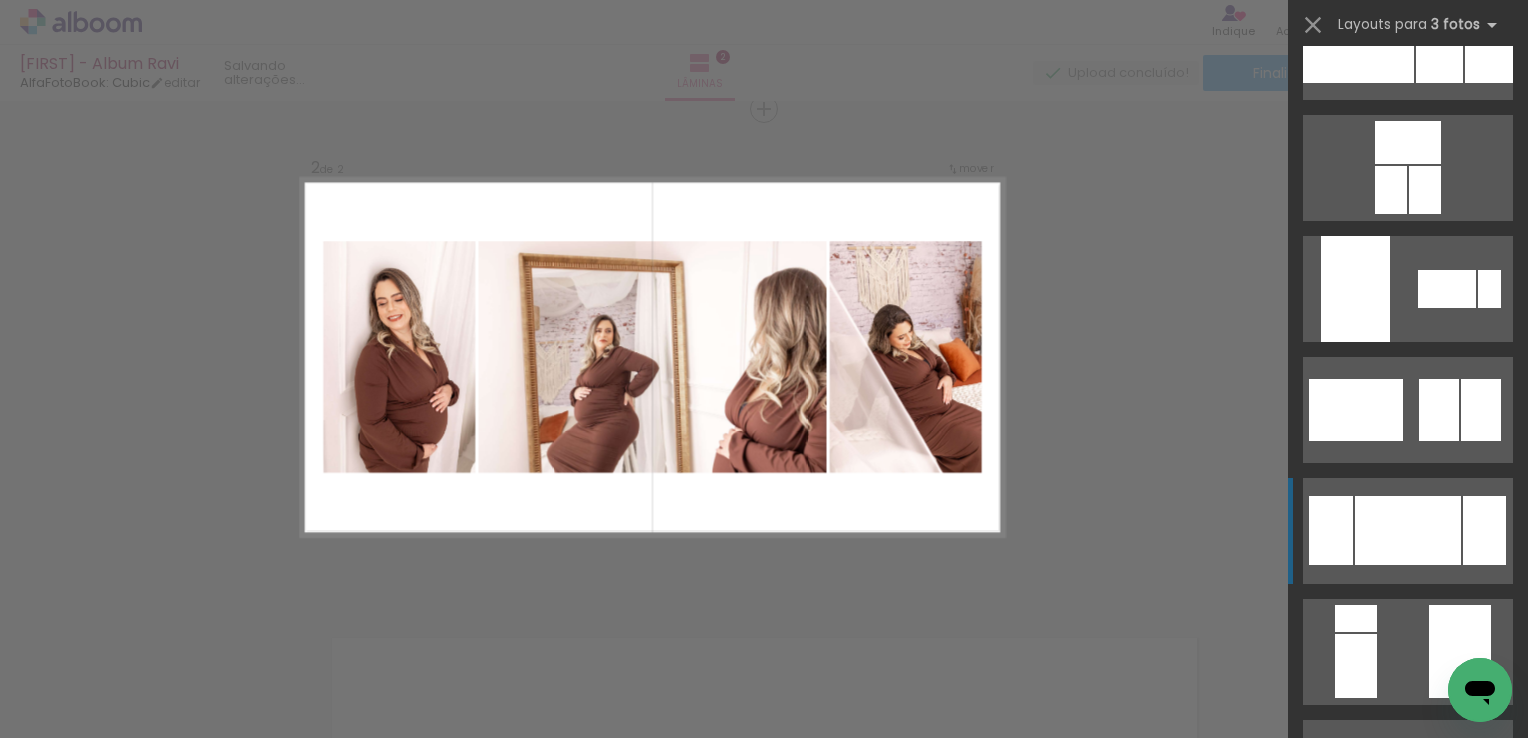scroll, scrollTop: 200, scrollLeft: 0, axis: vertical 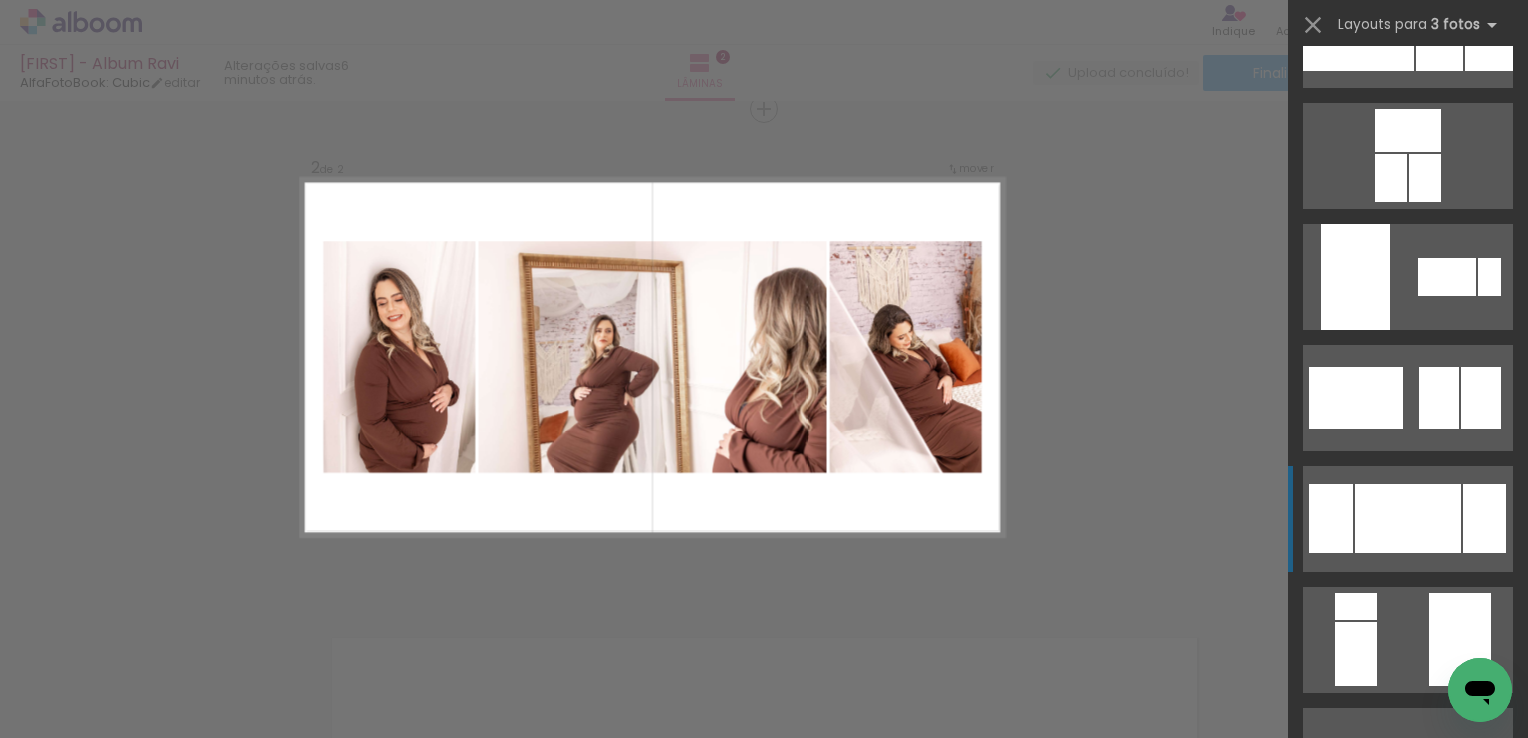 click at bounding box center [1408, 518] 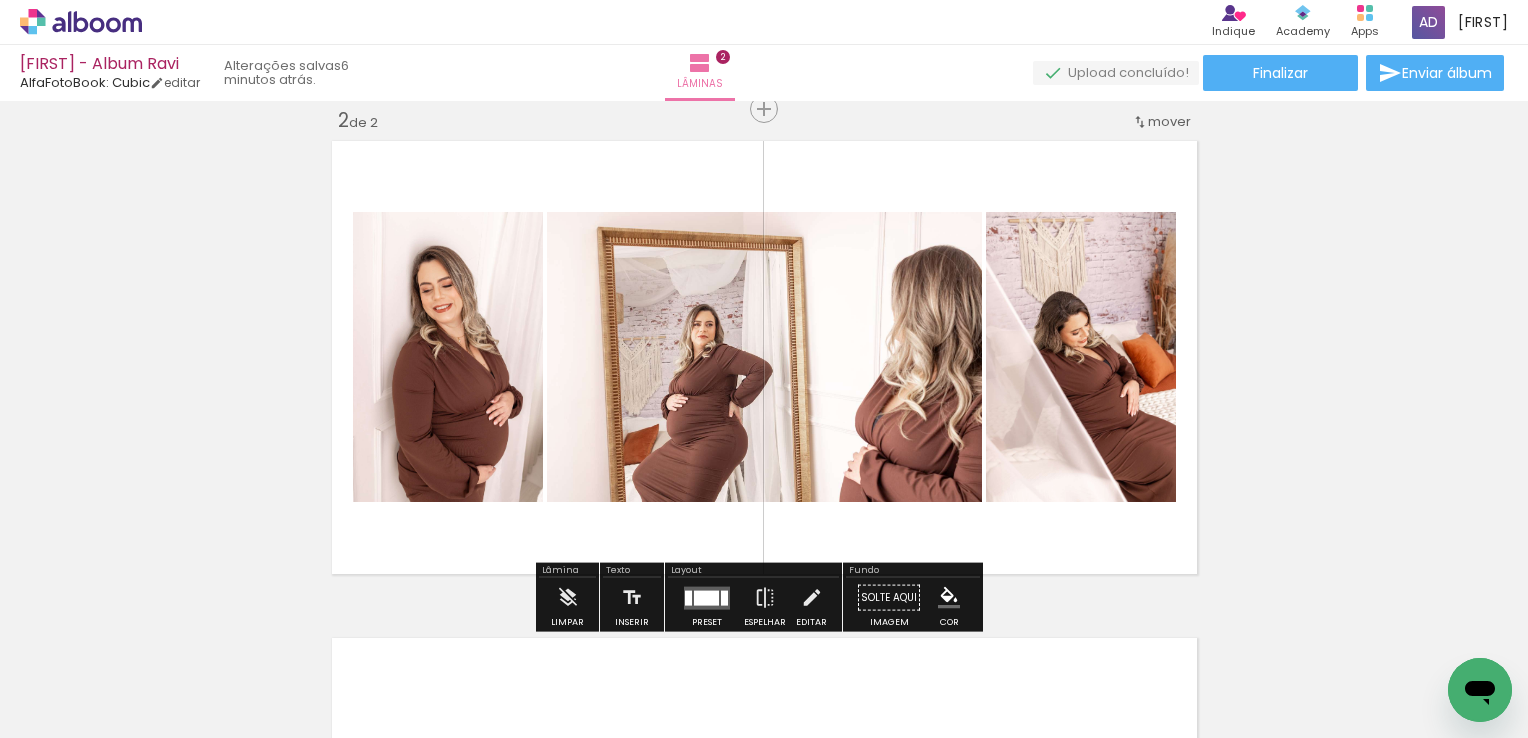 click on "Inserir lâmina 1  de 2  Inserir lâmina 2  de 2" at bounding box center [764, 332] 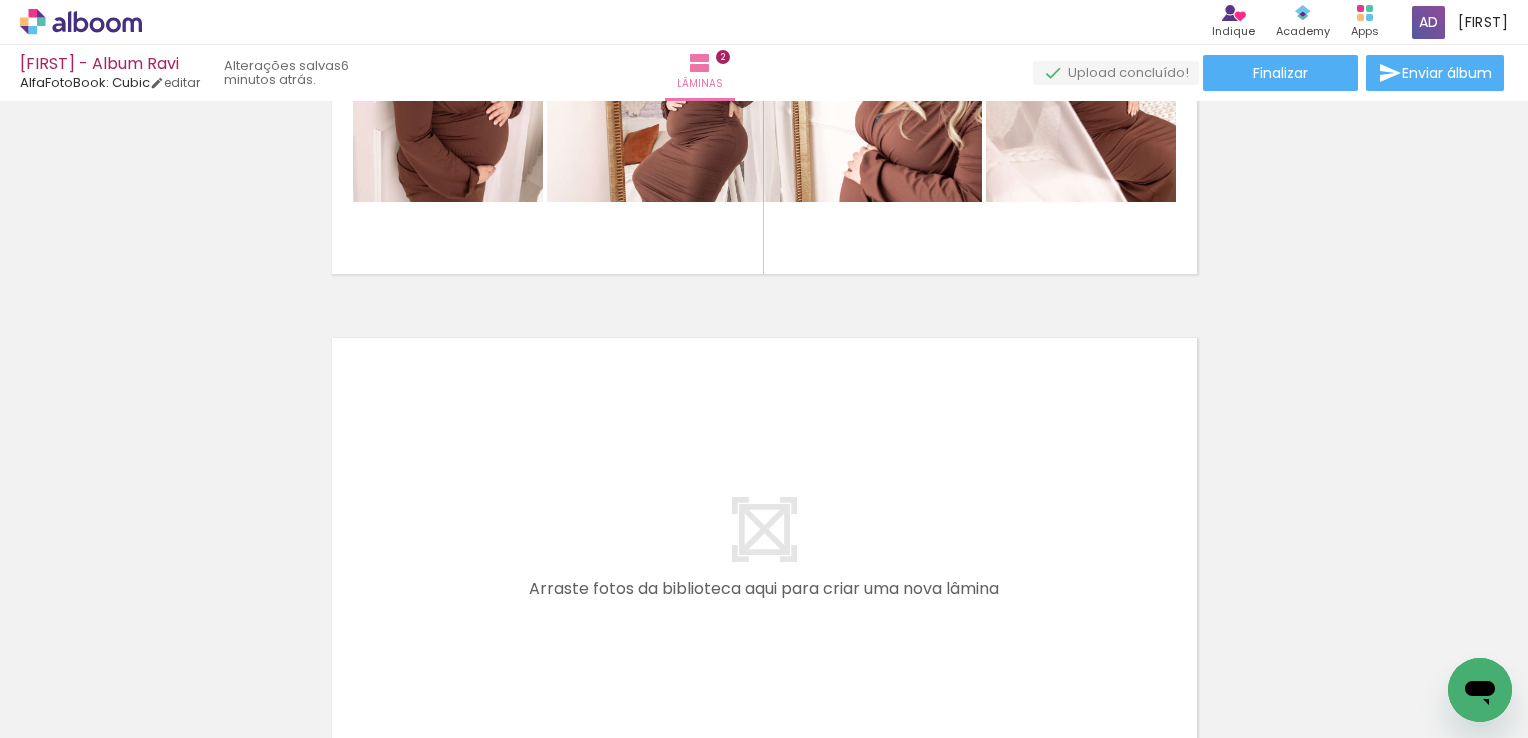 scroll, scrollTop: 1022, scrollLeft: 0, axis: vertical 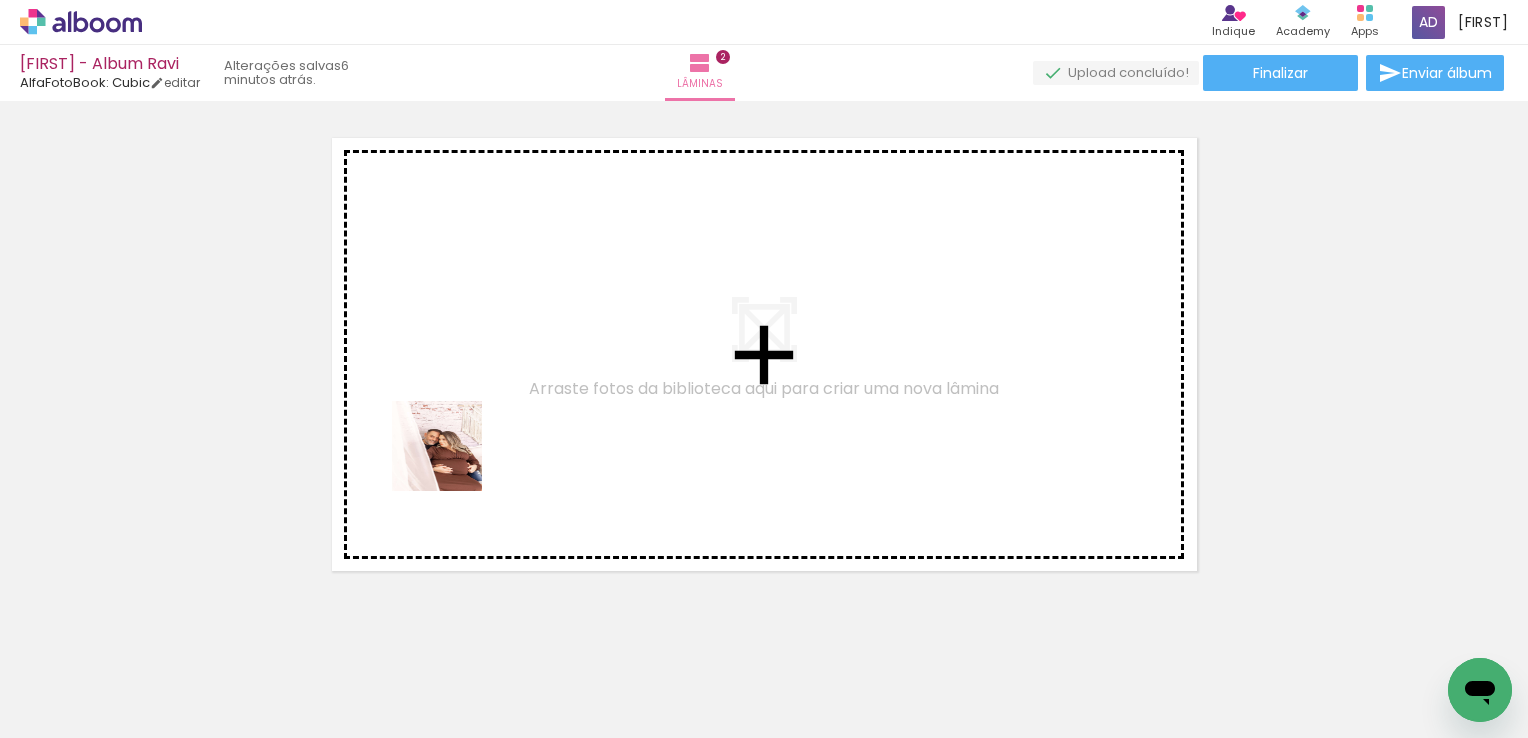 drag, startPoint x: 296, startPoint y: 661, endPoint x: 416, endPoint y: 672, distance: 120.50311 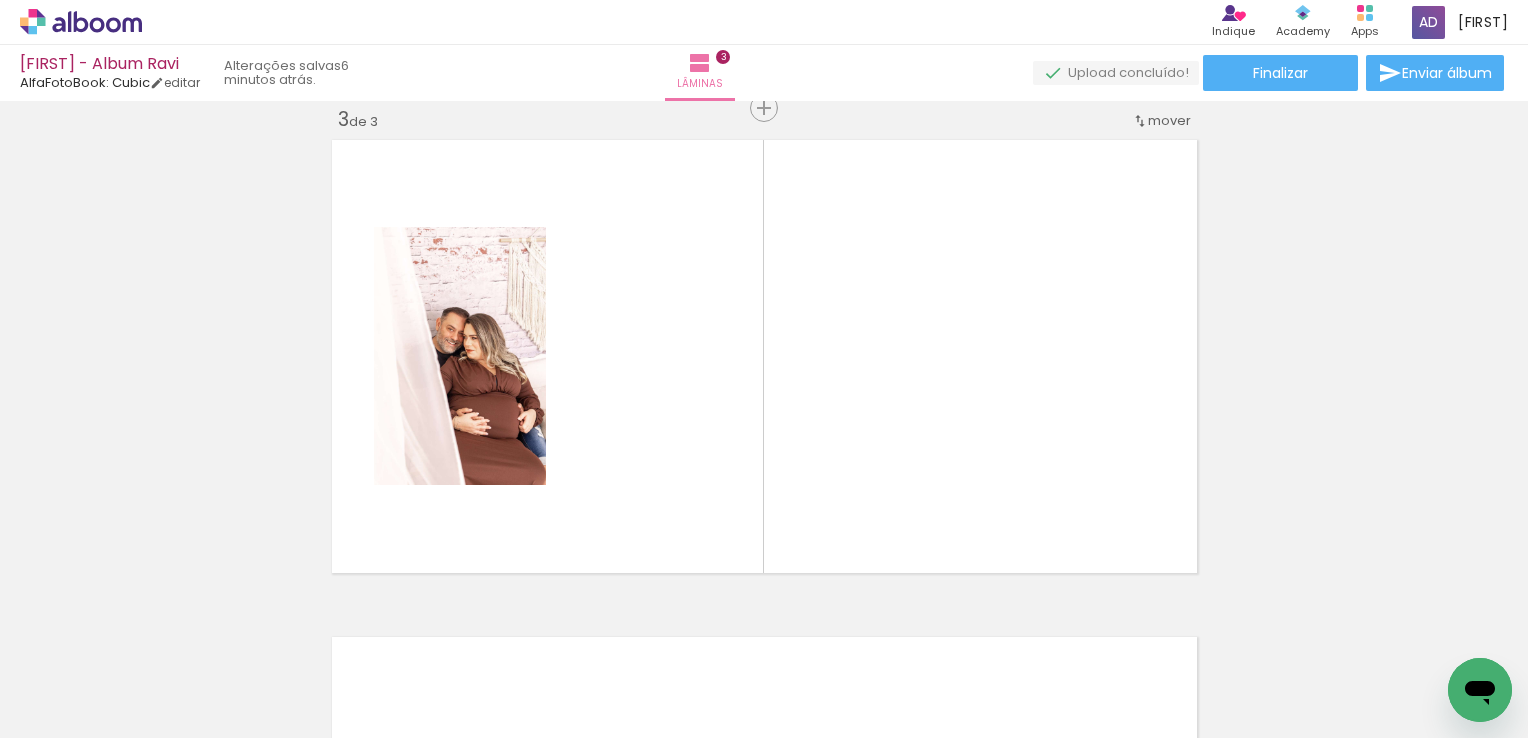 scroll, scrollTop: 1019, scrollLeft: 0, axis: vertical 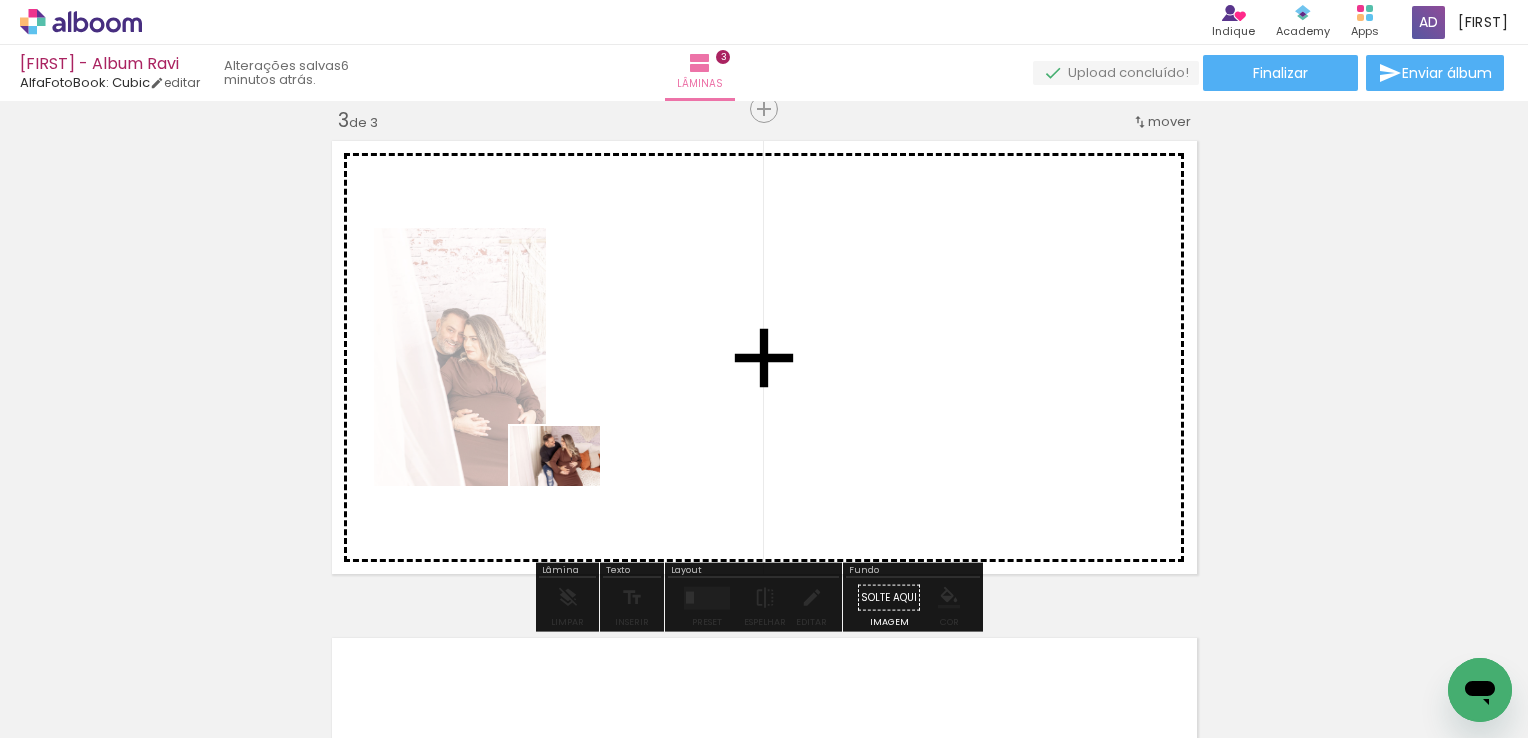 drag, startPoint x: 408, startPoint y: 680, endPoint x: 570, endPoint y: 486, distance: 252.74493 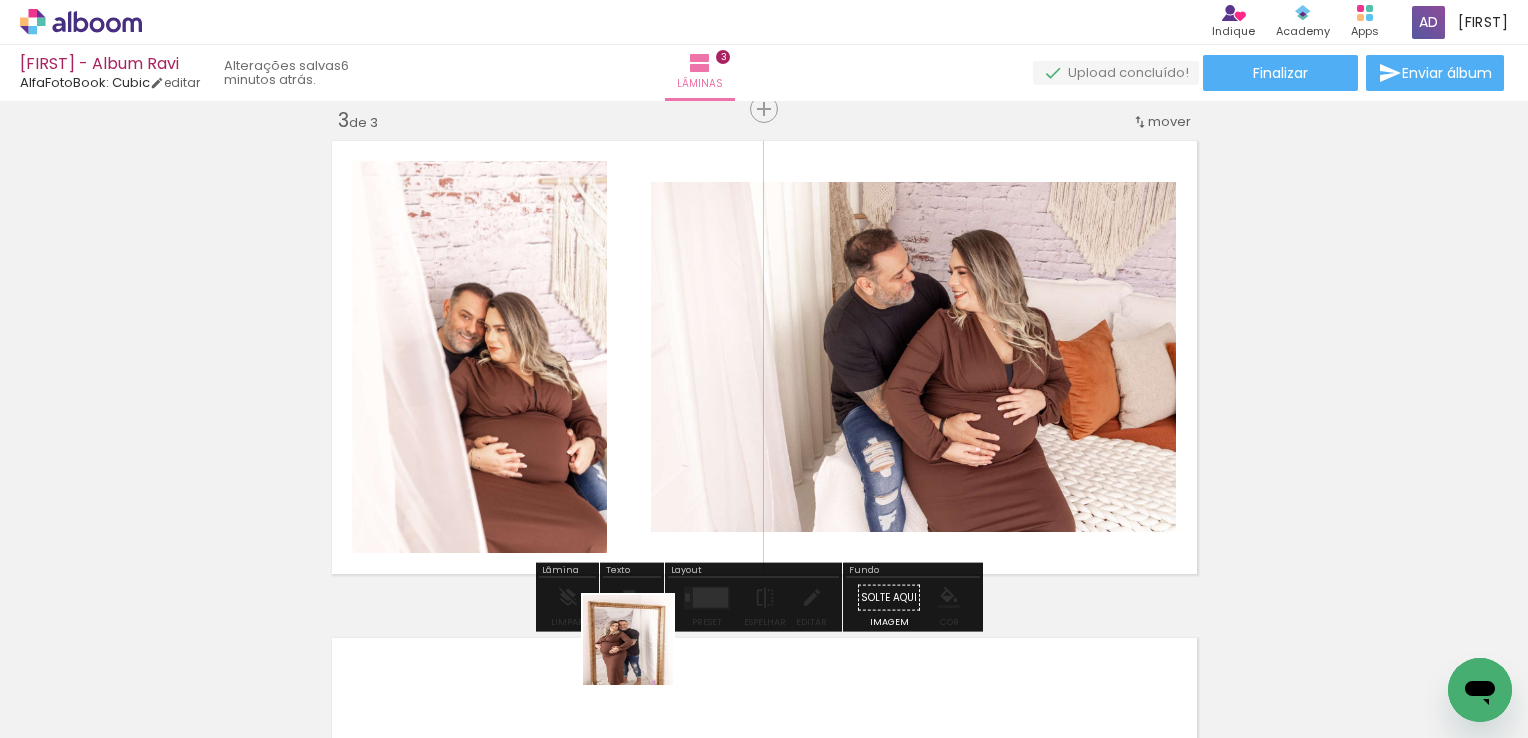 drag, startPoint x: 639, startPoint y: 663, endPoint x: 781, endPoint y: 427, distance: 275.42694 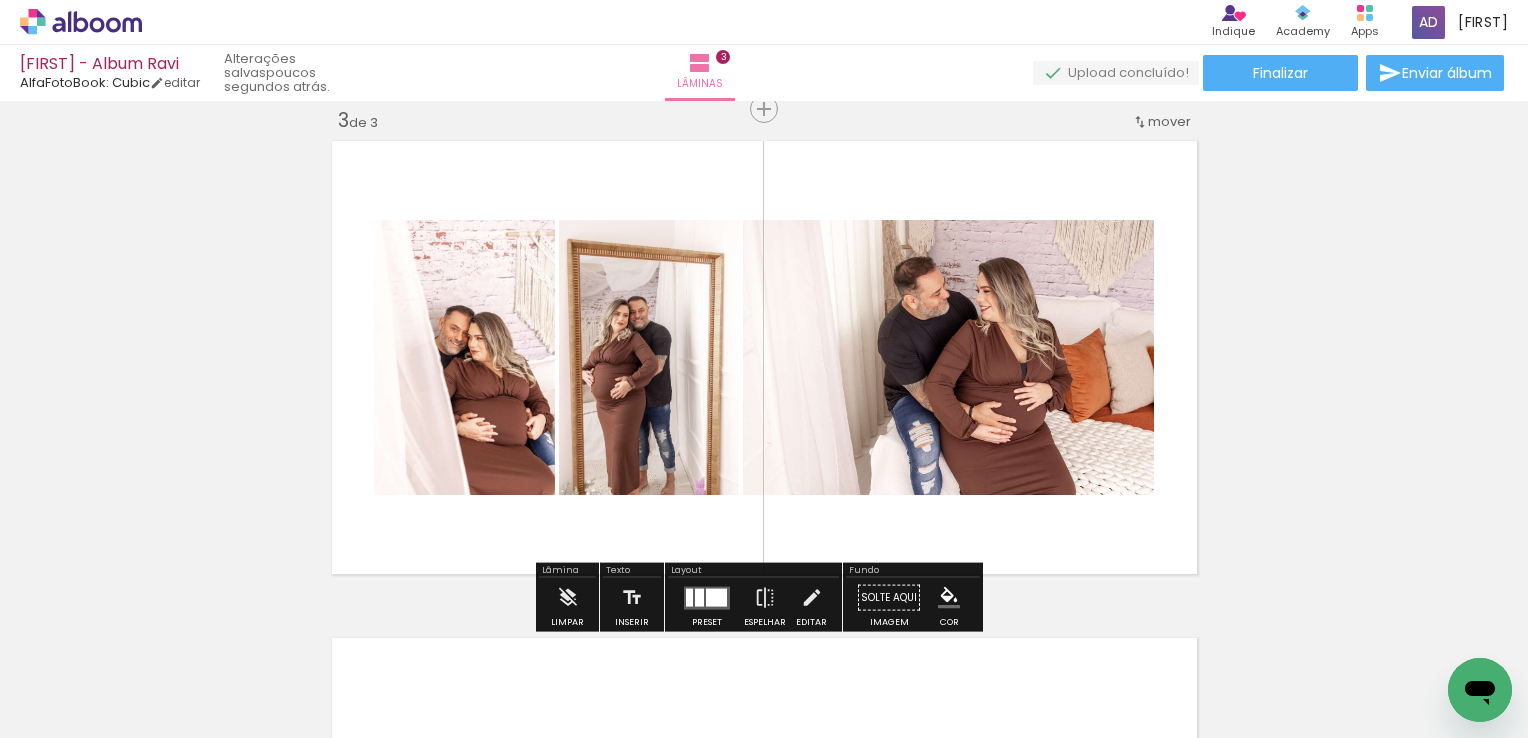 click at bounding box center [716, 597] 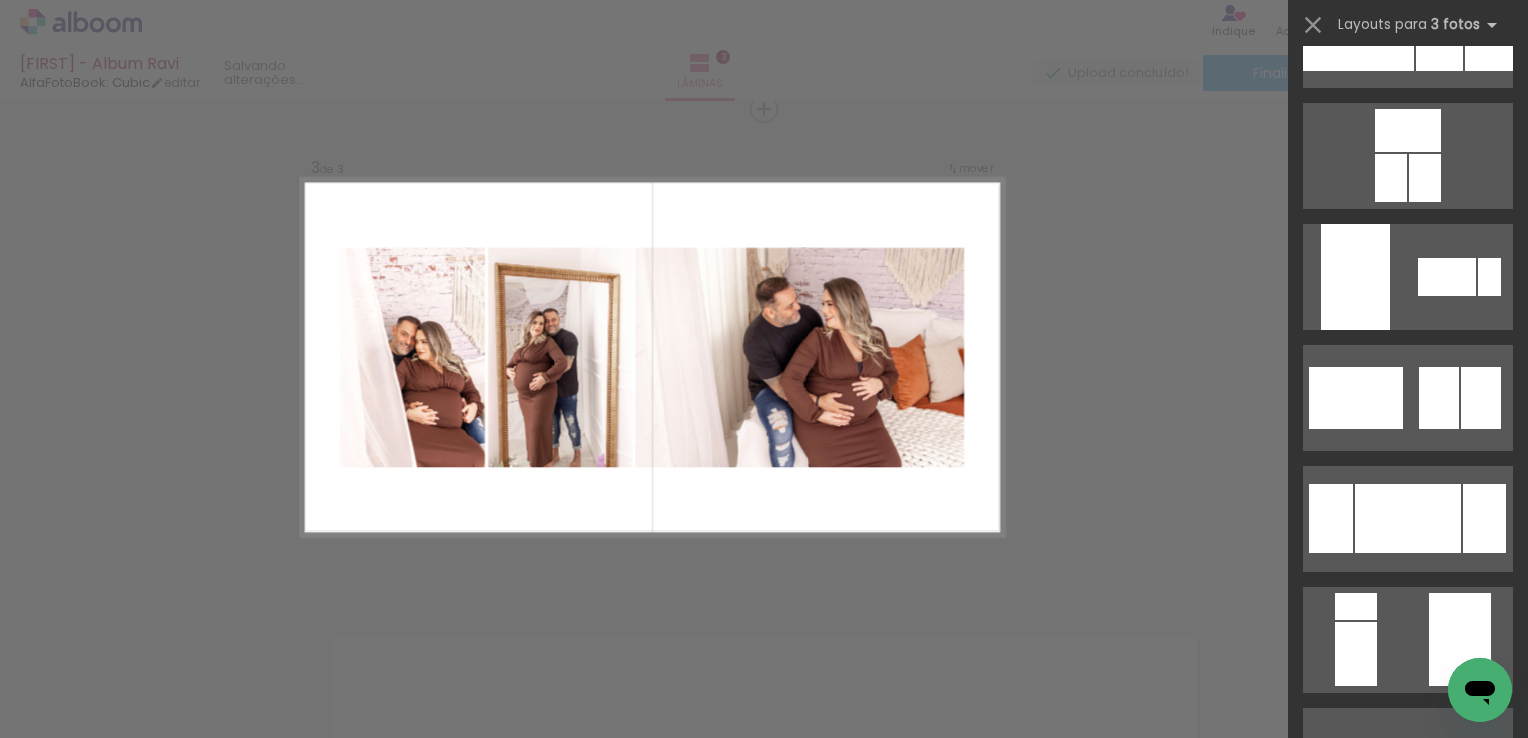 scroll, scrollTop: 0, scrollLeft: 0, axis: both 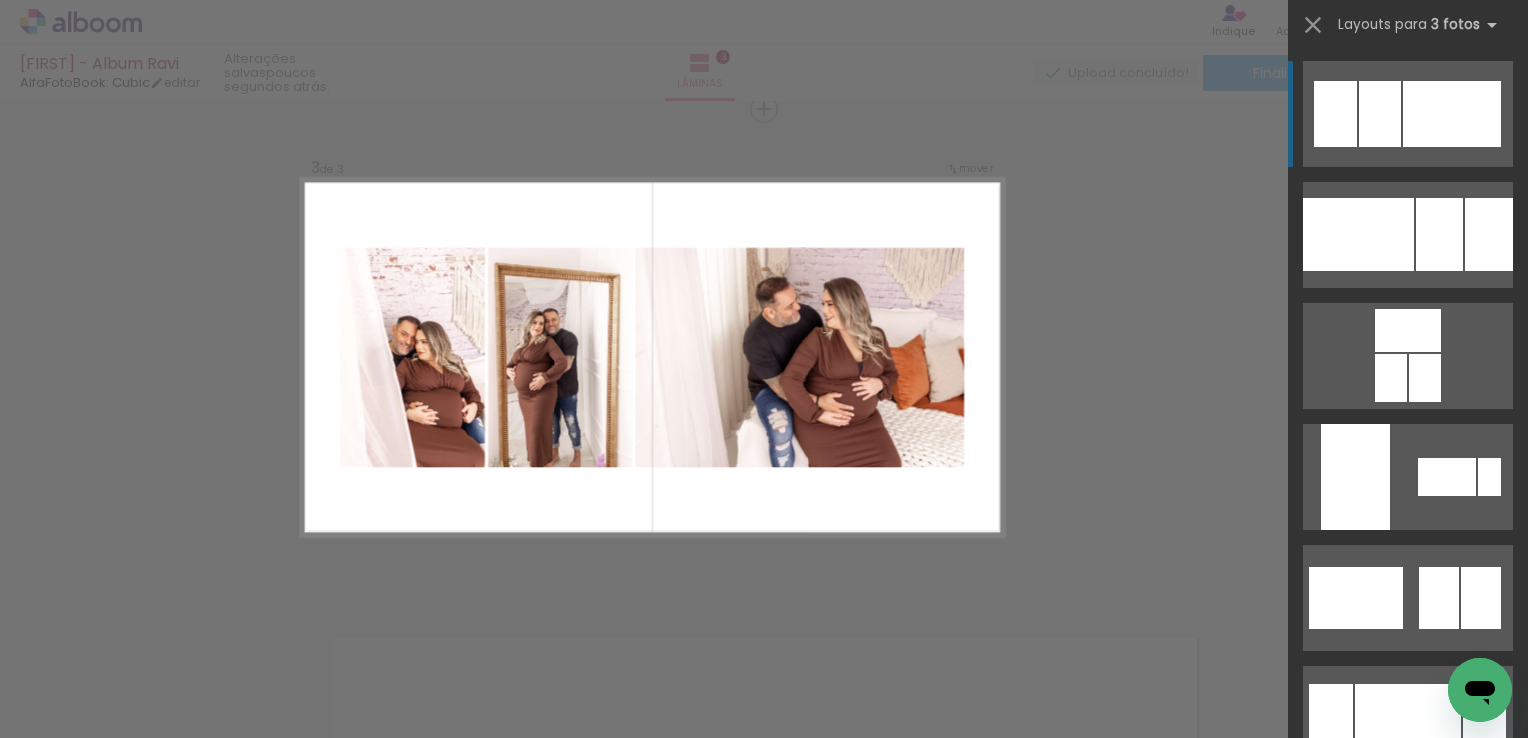 click on "Confirmar Cancelar" at bounding box center [764, 100] 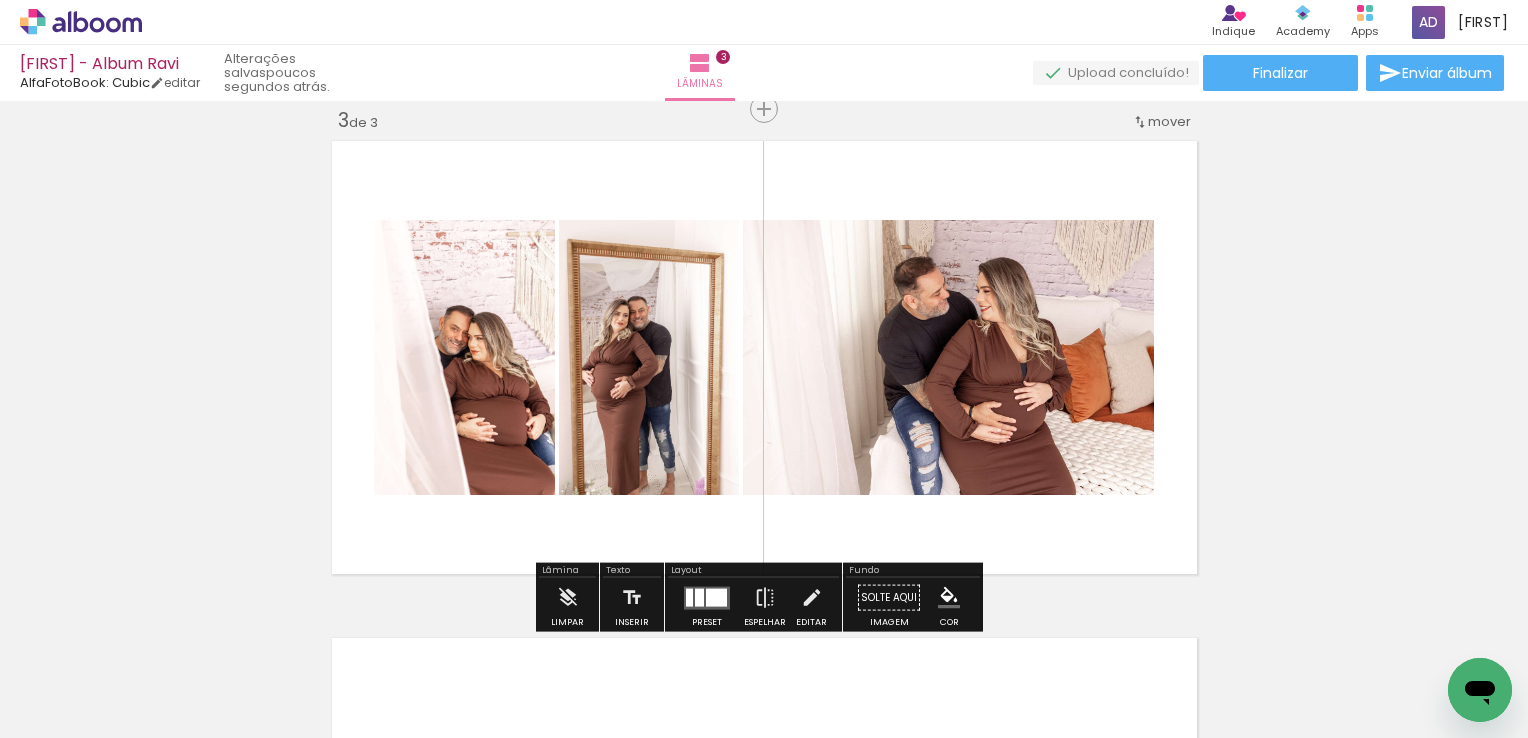 drag, startPoint x: 890, startPoint y: 542, endPoint x: 920, endPoint y: 501, distance: 50.803543 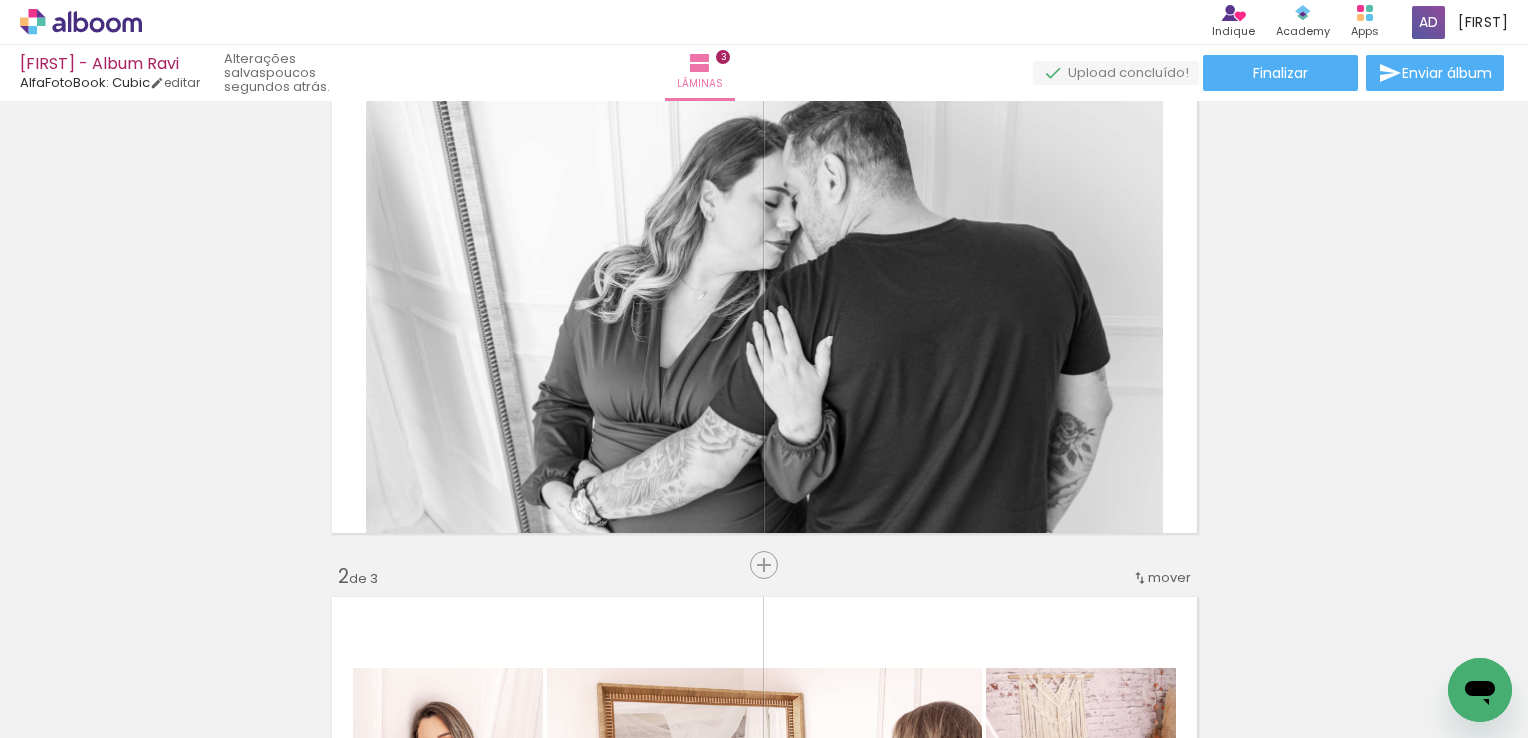 scroll, scrollTop: 0, scrollLeft: 0, axis: both 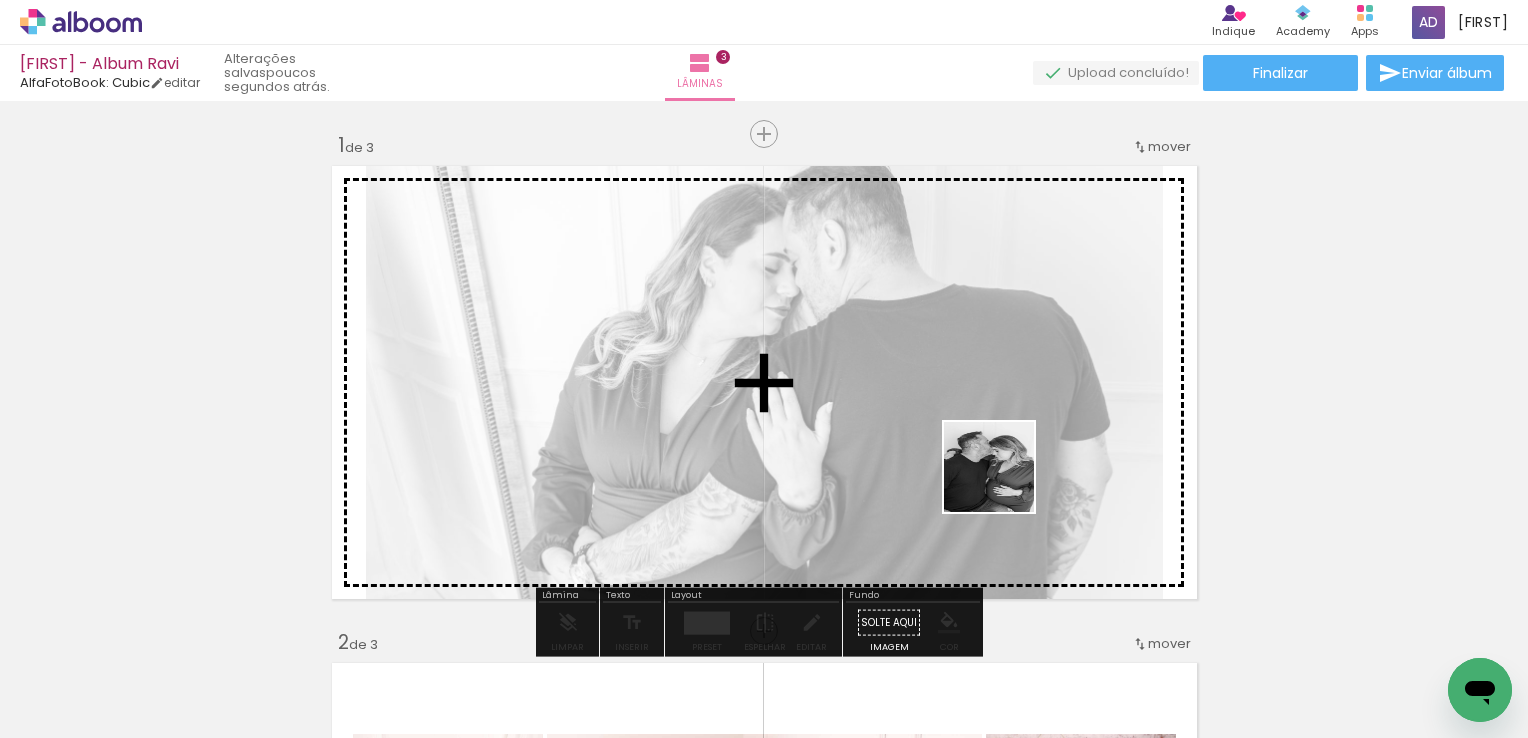 drag, startPoint x: 964, startPoint y: 653, endPoint x: 1004, endPoint y: 482, distance: 175.61606 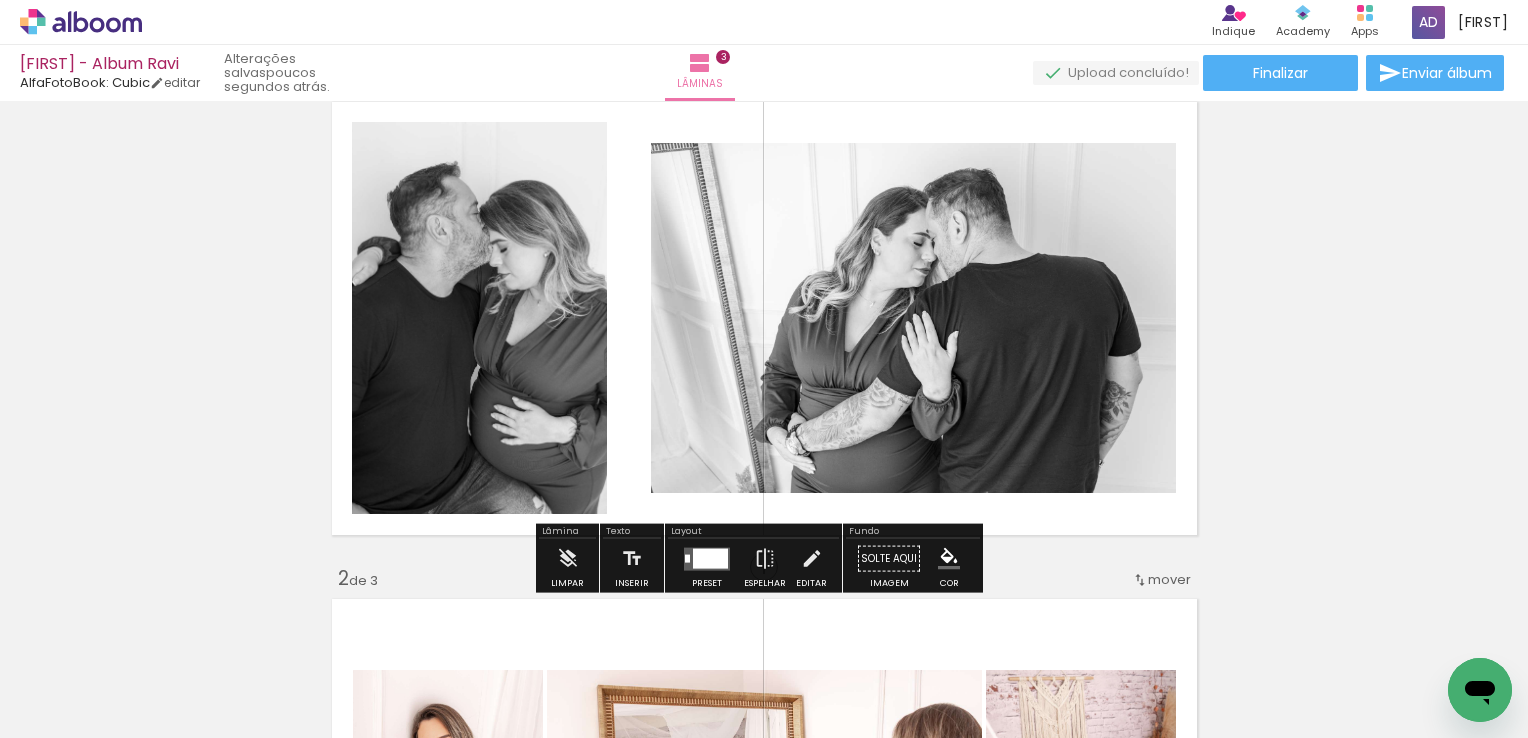 scroll, scrollTop: 100, scrollLeft: 0, axis: vertical 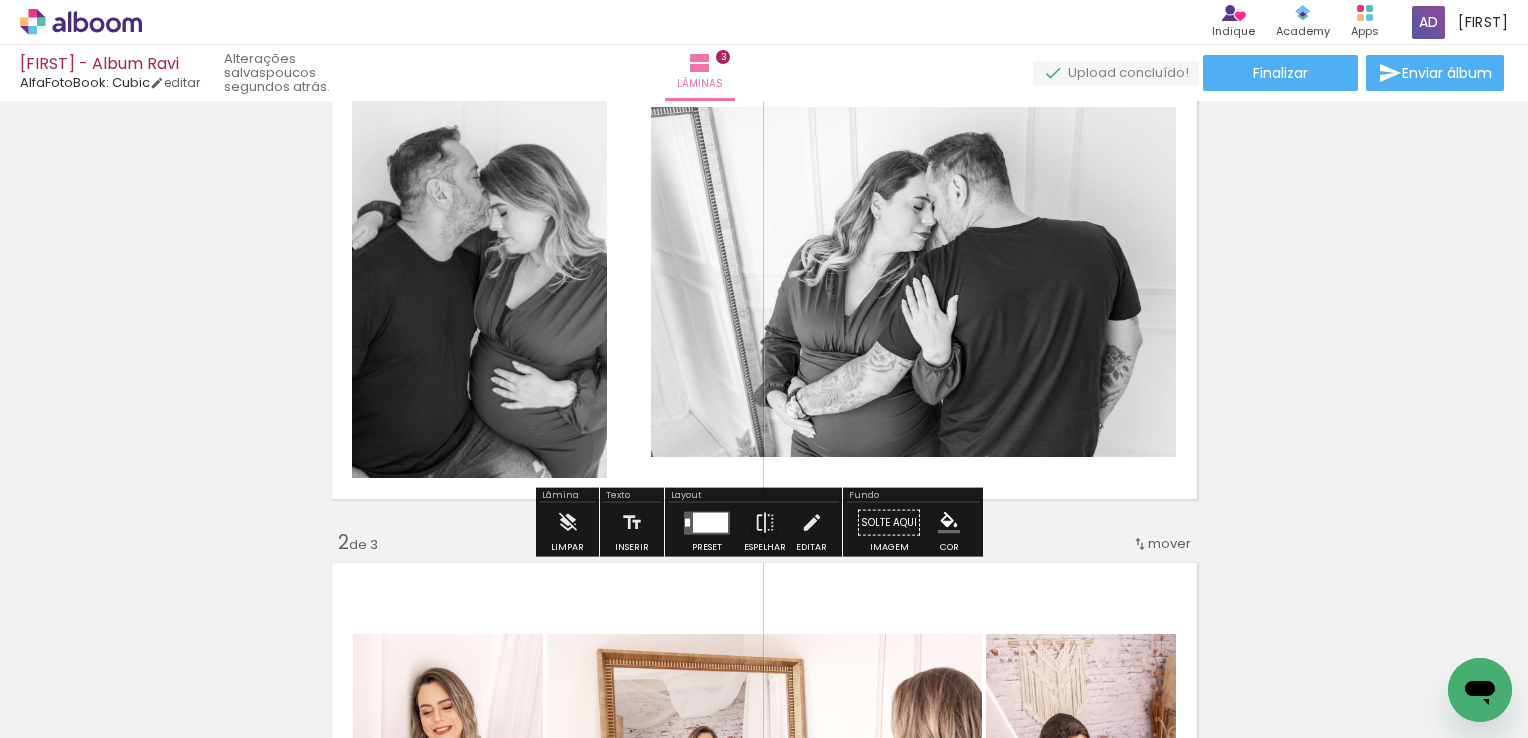 click at bounding box center (710, 522) 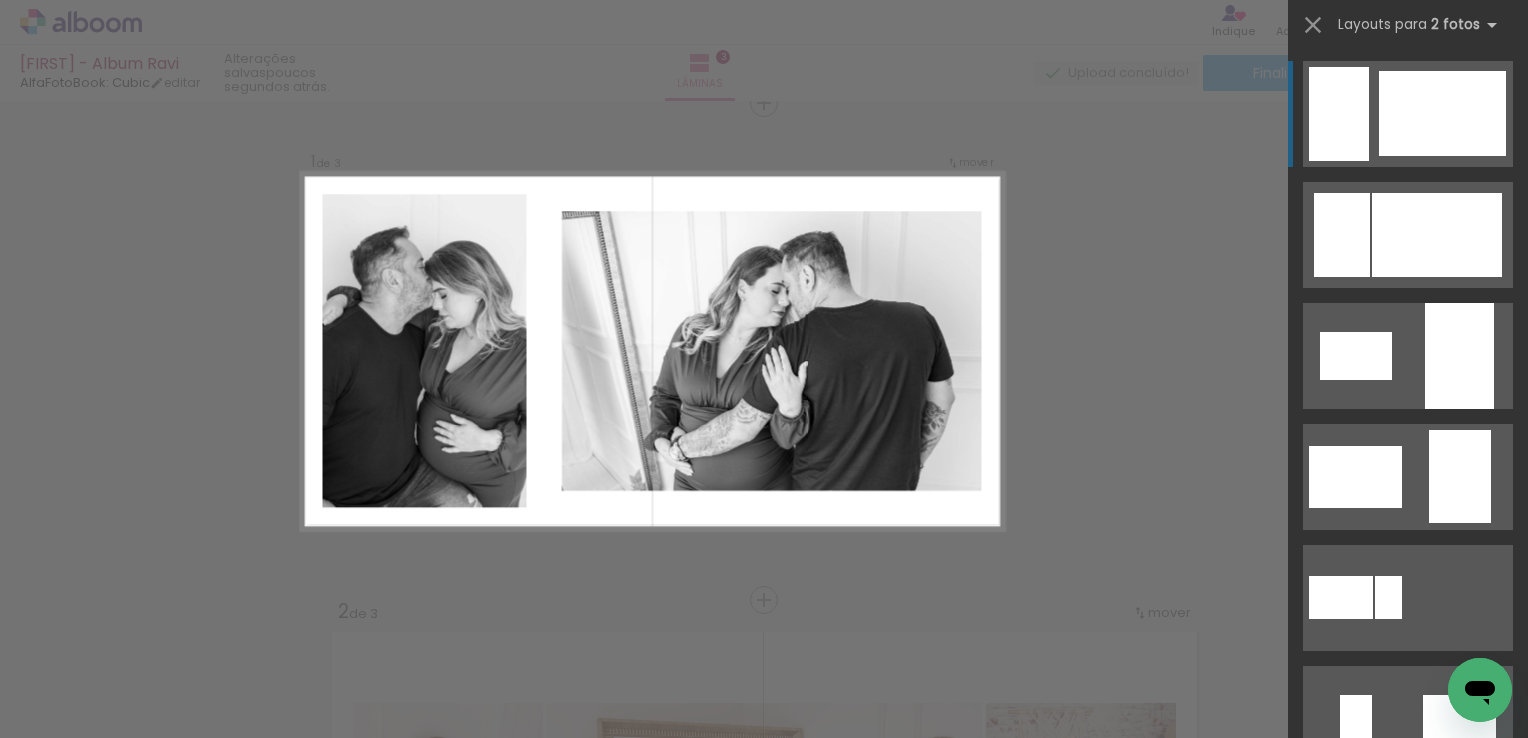scroll, scrollTop: 25, scrollLeft: 0, axis: vertical 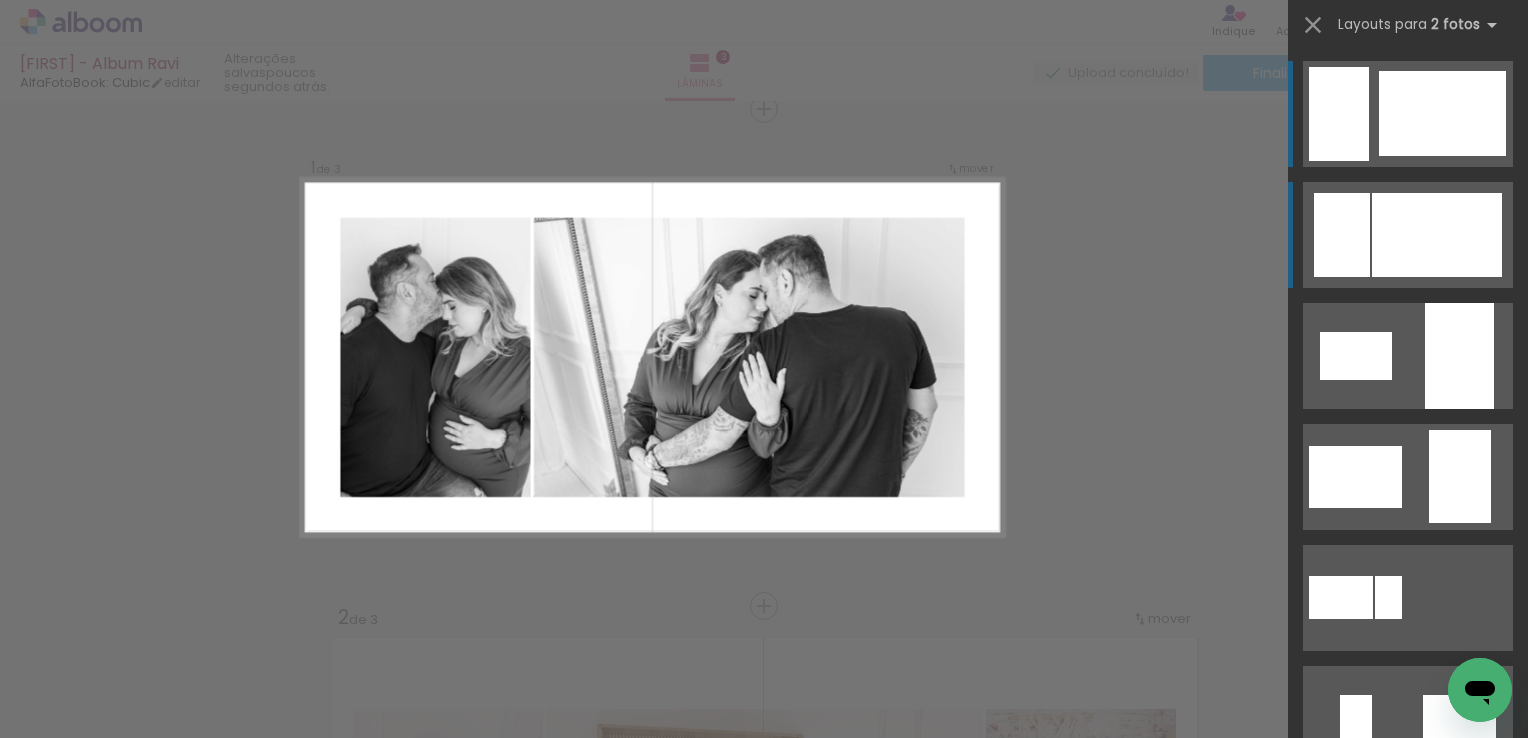 click at bounding box center (1437, 235) 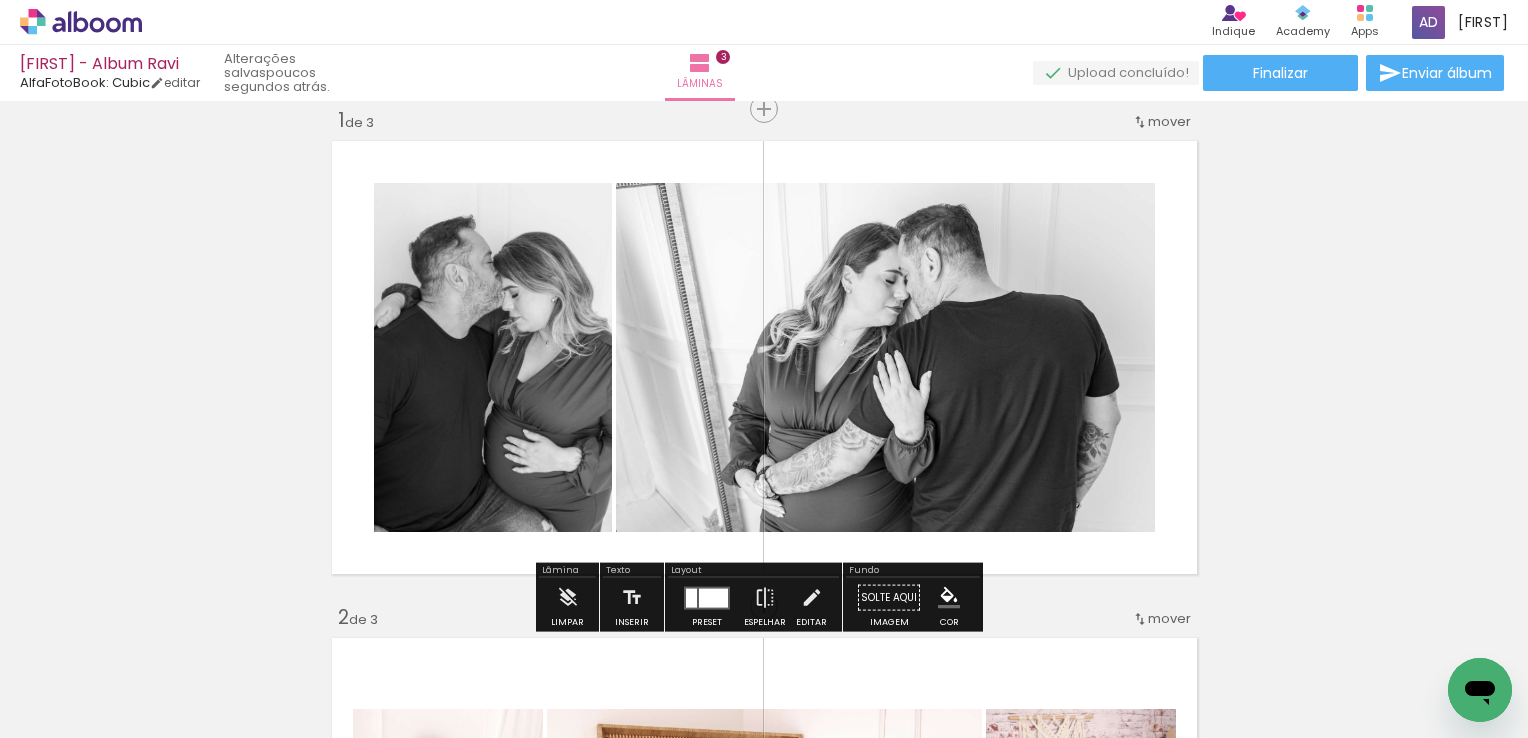 click on "Inserir lâmina 1  de 3  Inserir lâmina 2  de 3  Inserir lâmina 3  de 3" at bounding box center (764, 1077) 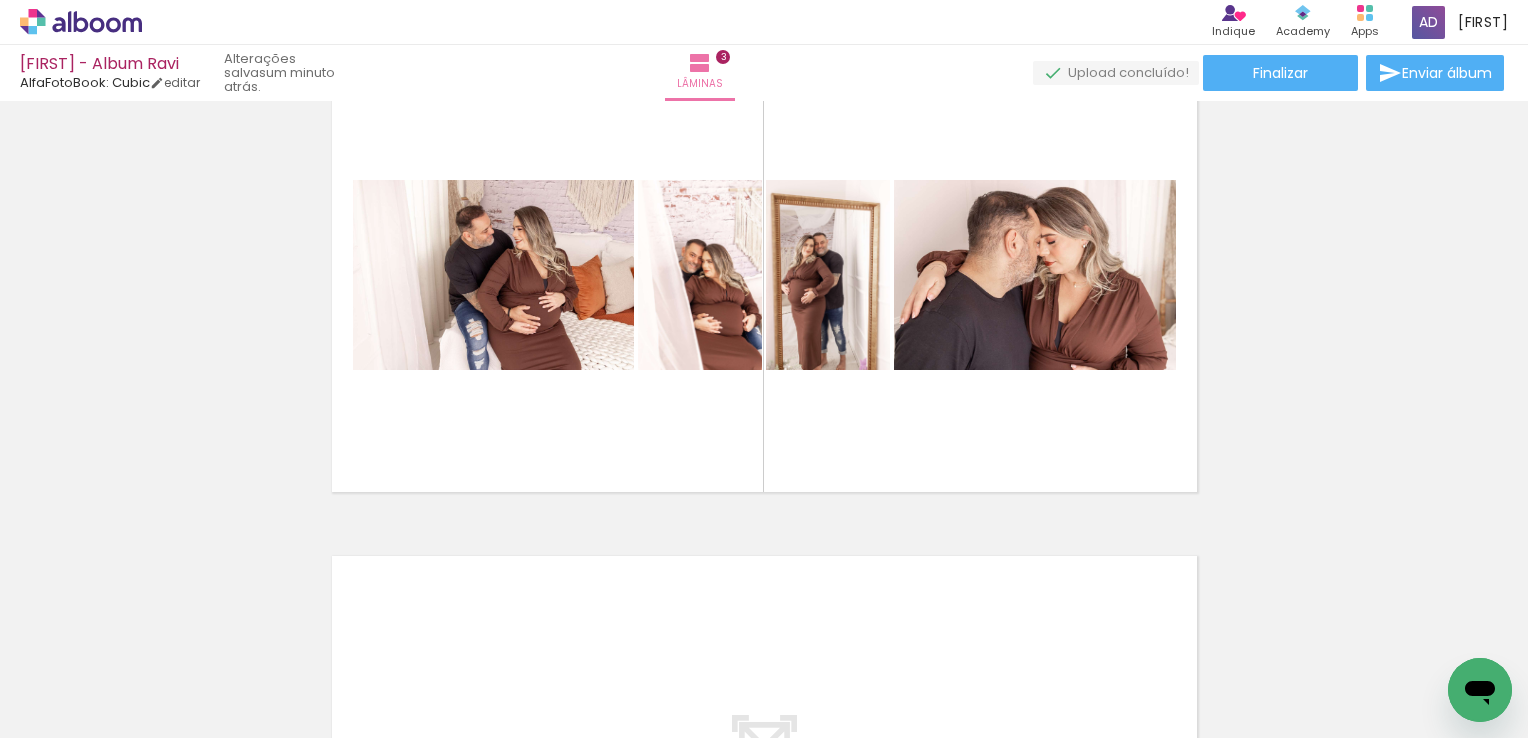 scroll, scrollTop: 1125, scrollLeft: 0, axis: vertical 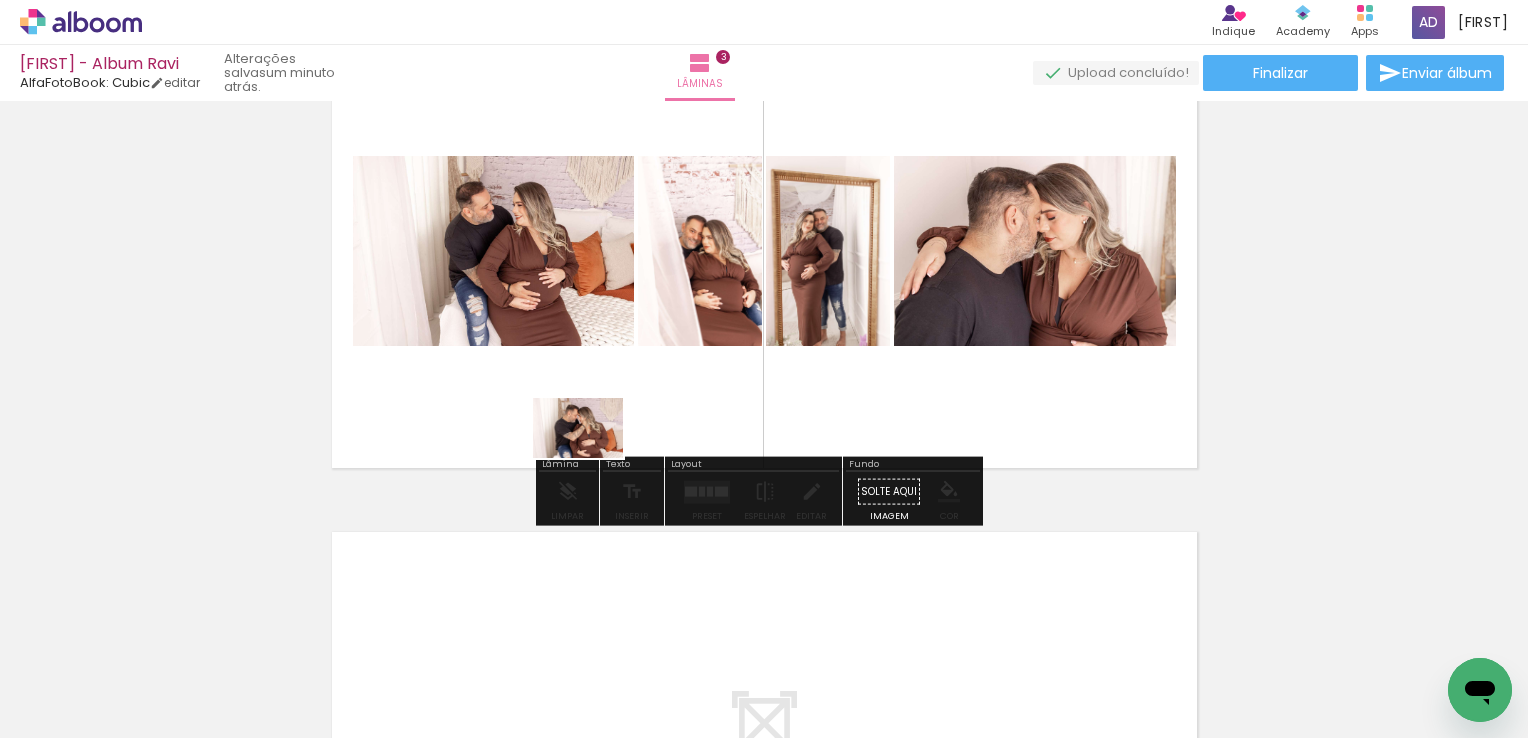 drag, startPoint x: 507, startPoint y: 682, endPoint x: 593, endPoint y: 458, distance: 239.94167 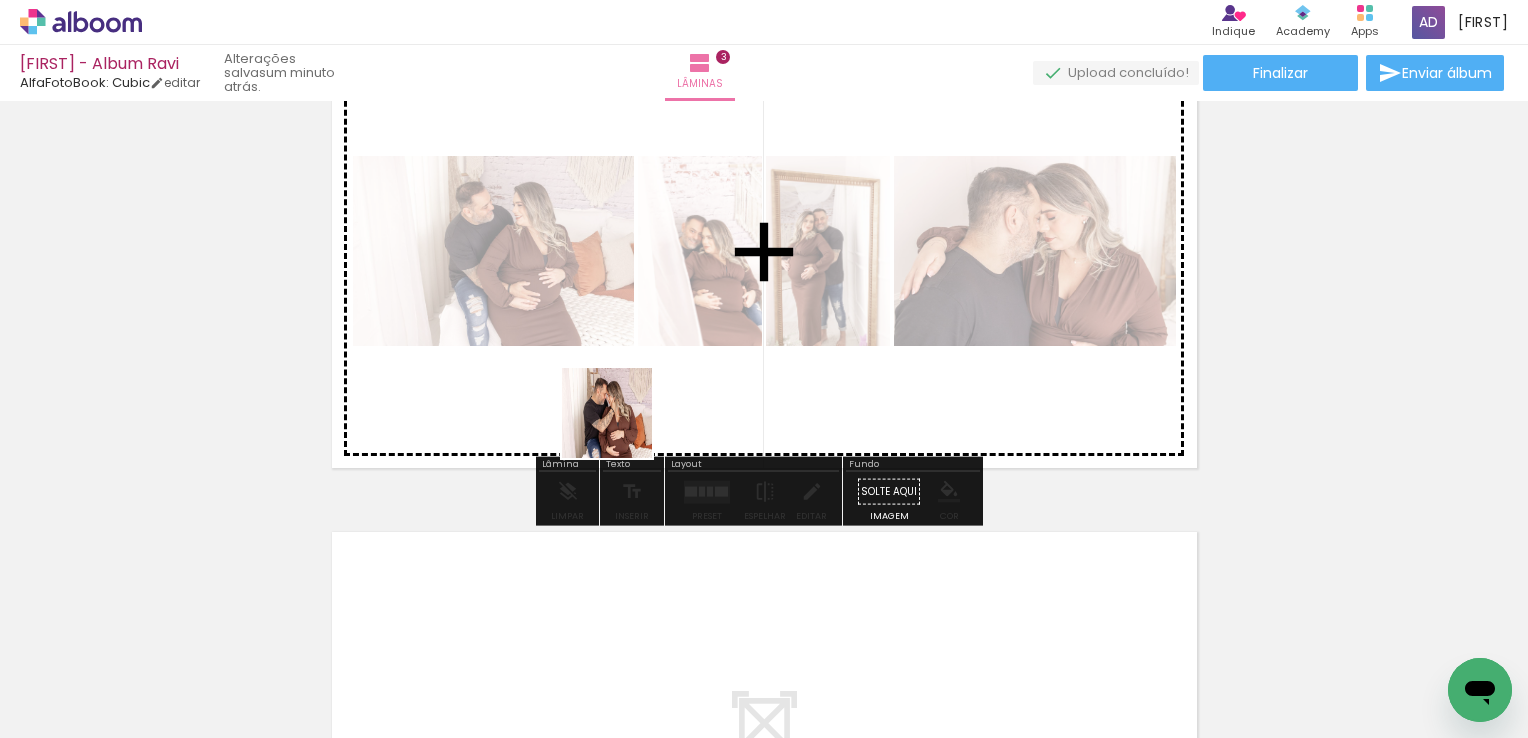 drag, startPoint x: 512, startPoint y: 679, endPoint x: 643, endPoint y: 330, distance: 372.77606 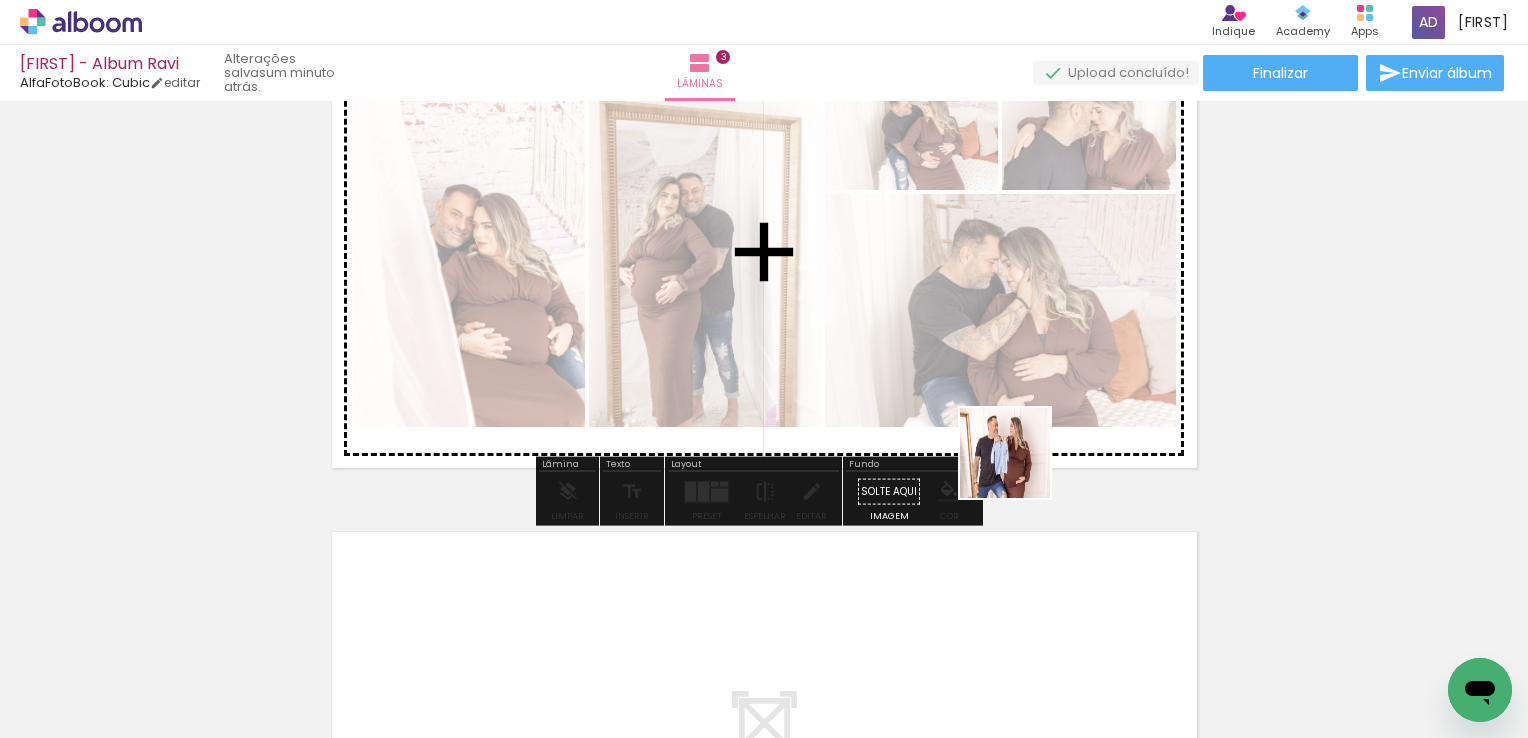 drag, startPoint x: 1035, startPoint y: 512, endPoint x: 984, endPoint y: 340, distance: 179.40178 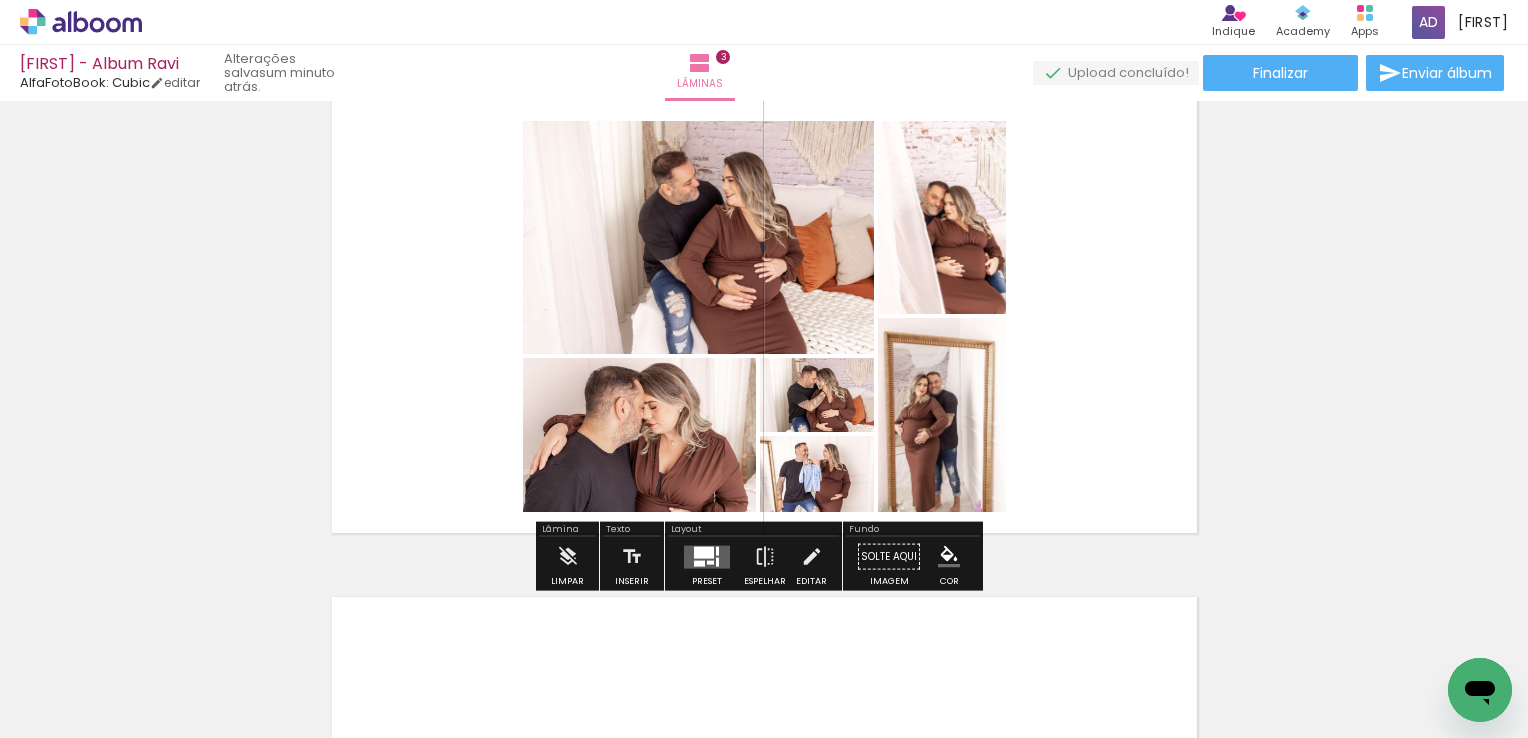 scroll, scrollTop: 1025, scrollLeft: 0, axis: vertical 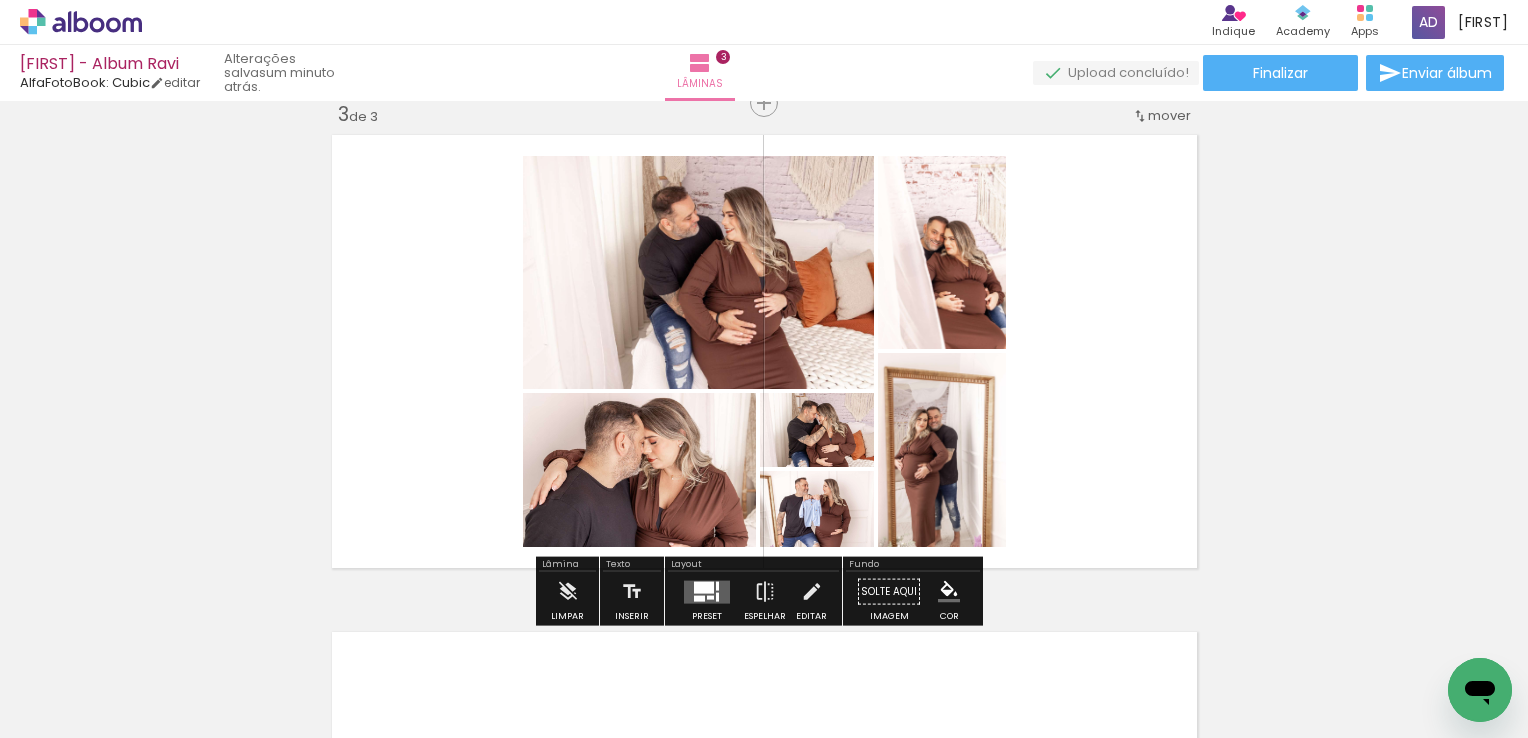 click at bounding box center [704, 587] 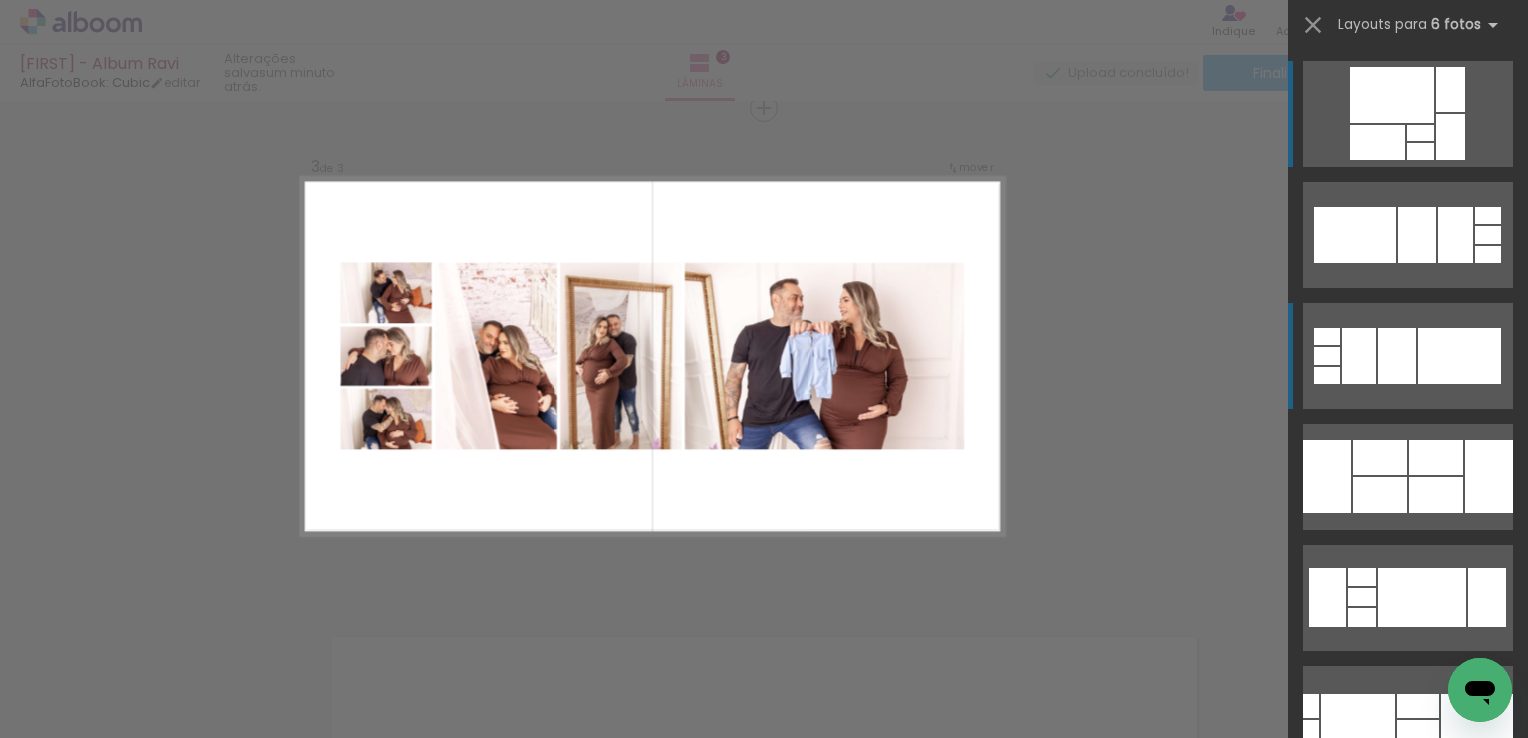 scroll, scrollTop: 1019, scrollLeft: 0, axis: vertical 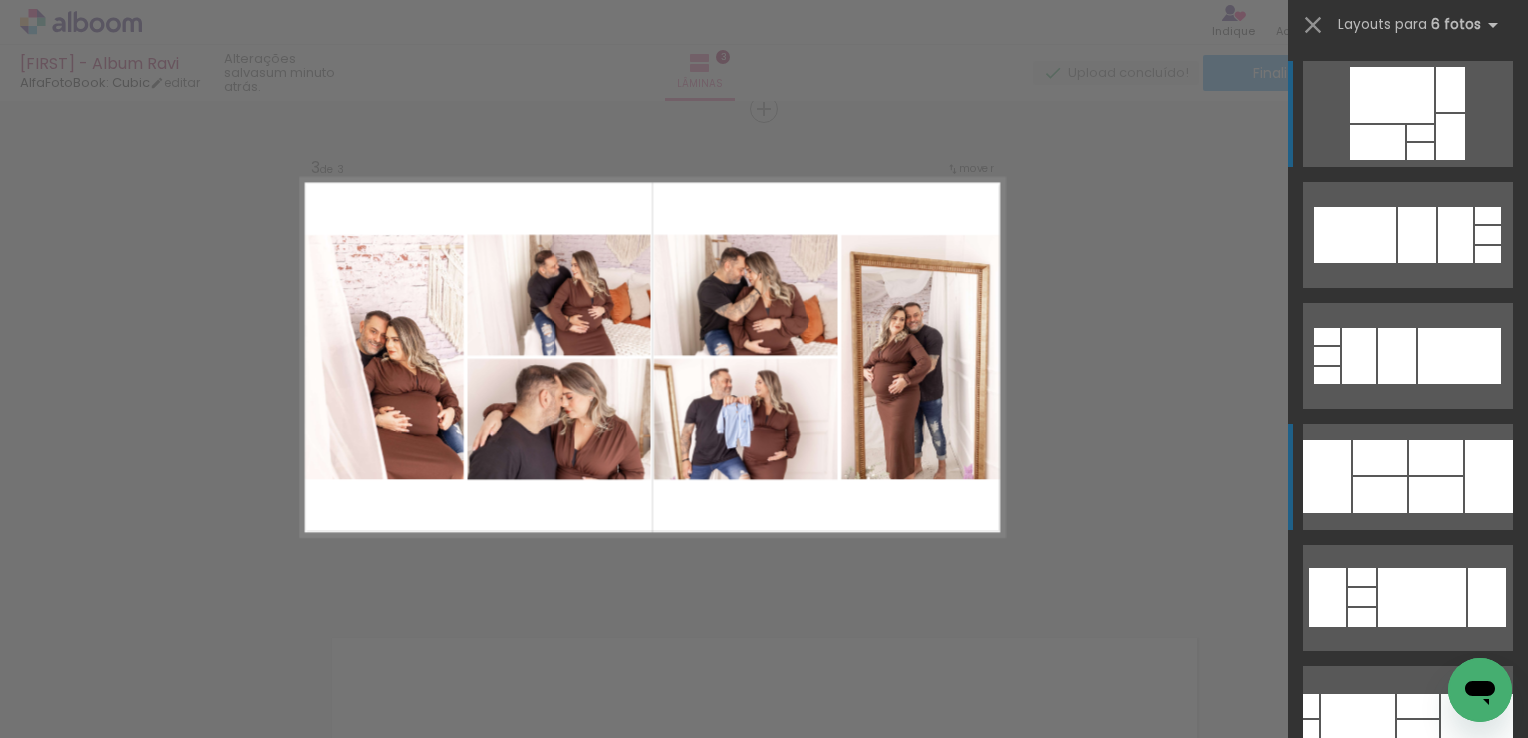 click at bounding box center [1489, 476] 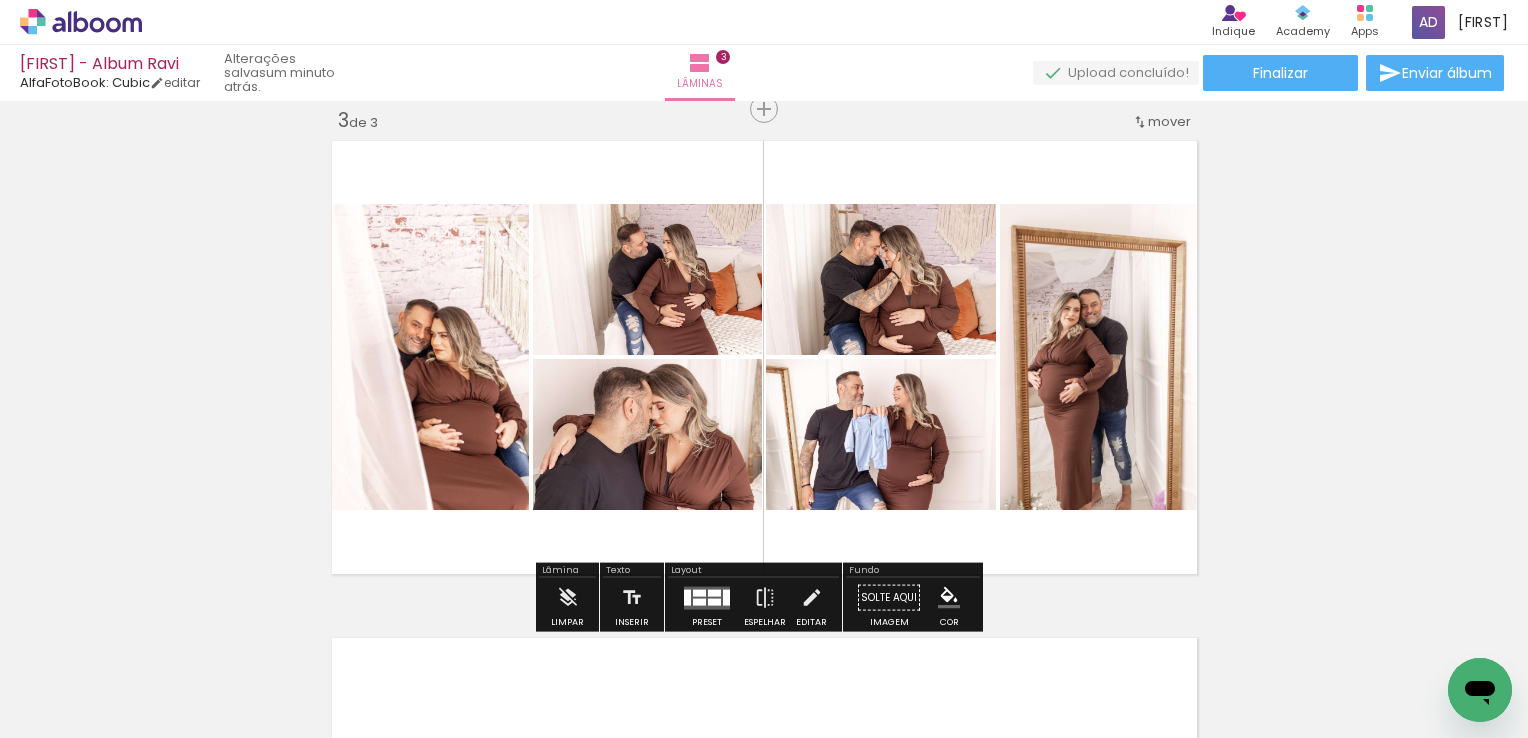click on "Inserir lâmina 1  de 3  Inserir lâmina 2  de 3  Inserir lâmina 3  de 3" at bounding box center (764, 83) 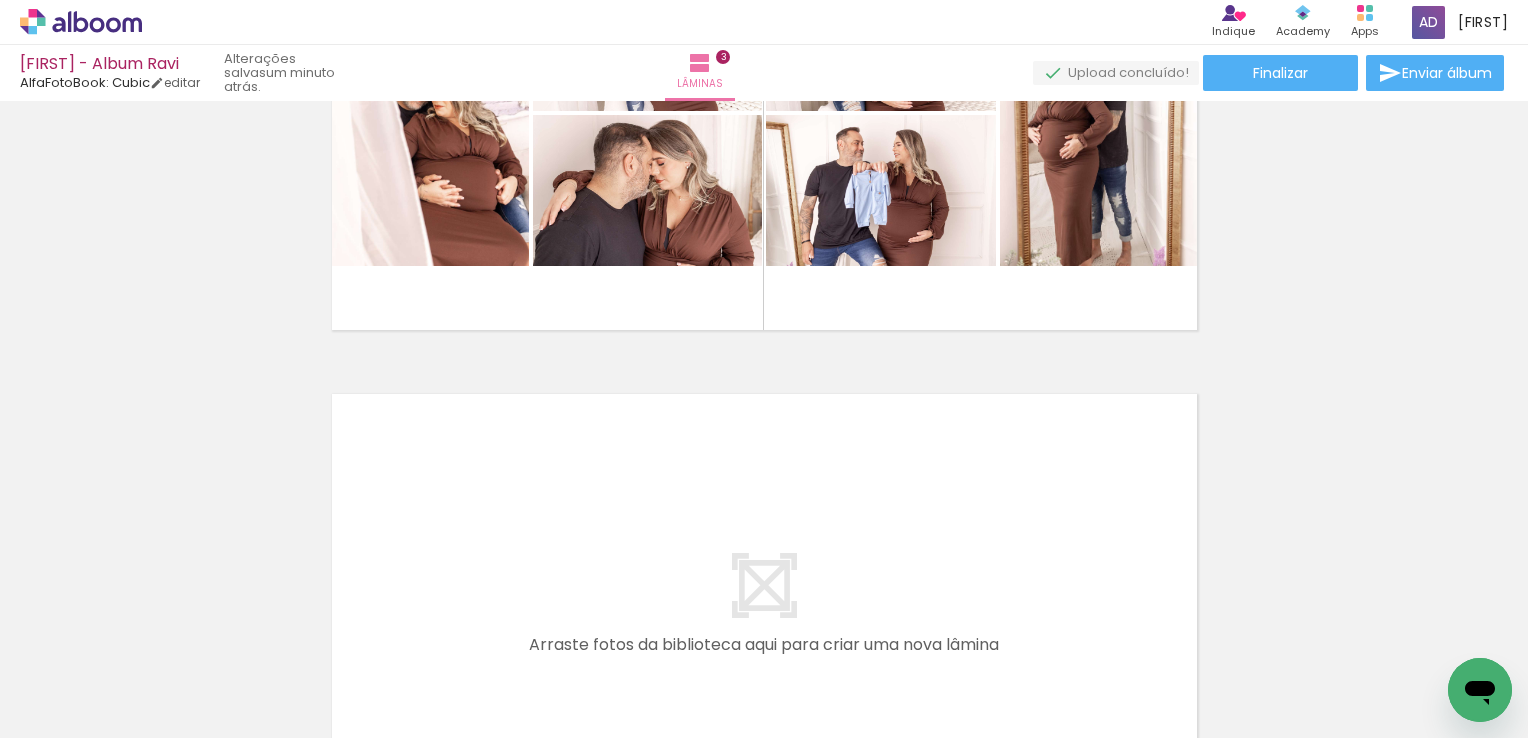 scroll, scrollTop: 1400, scrollLeft: 0, axis: vertical 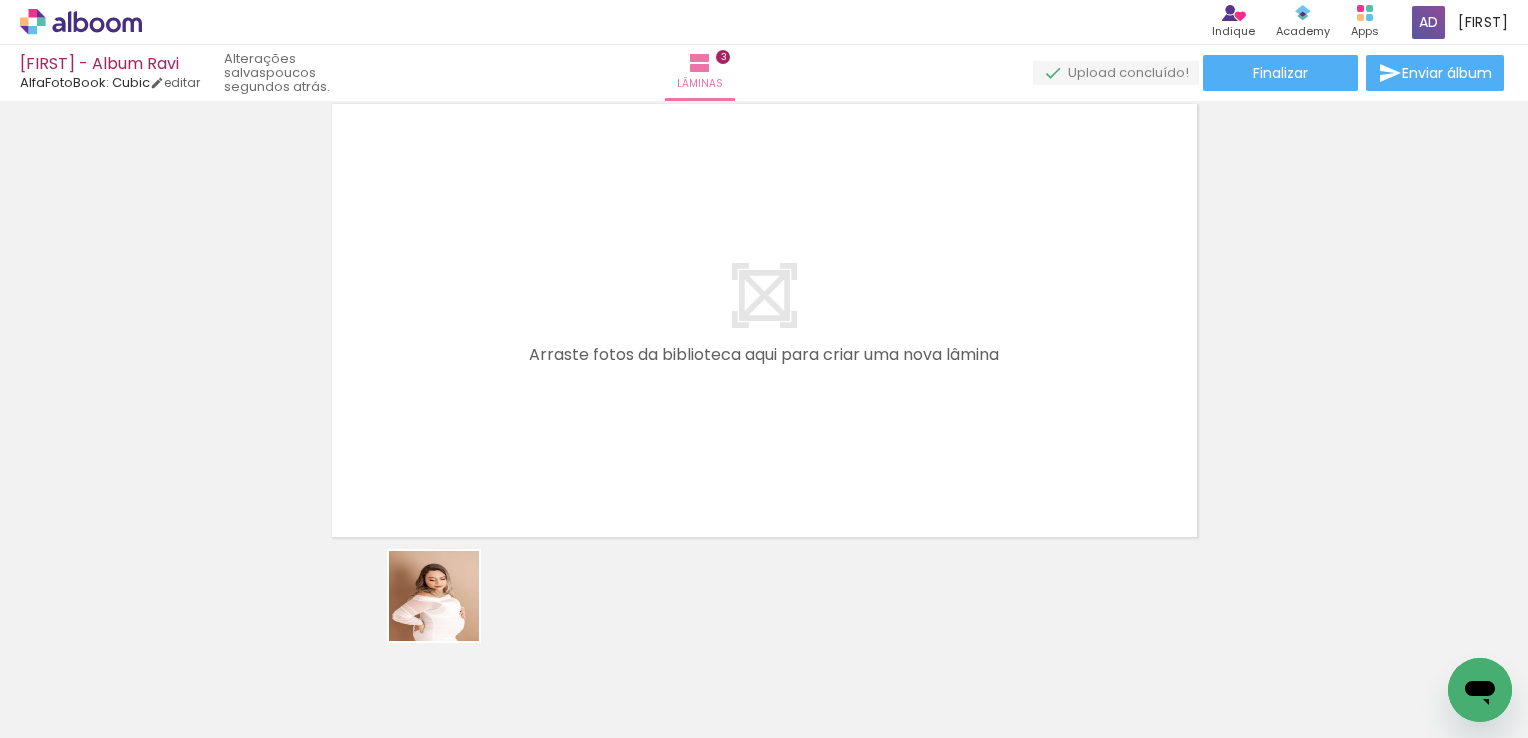 drag, startPoint x: 430, startPoint y: 678, endPoint x: 533, endPoint y: 643, distance: 108.78419 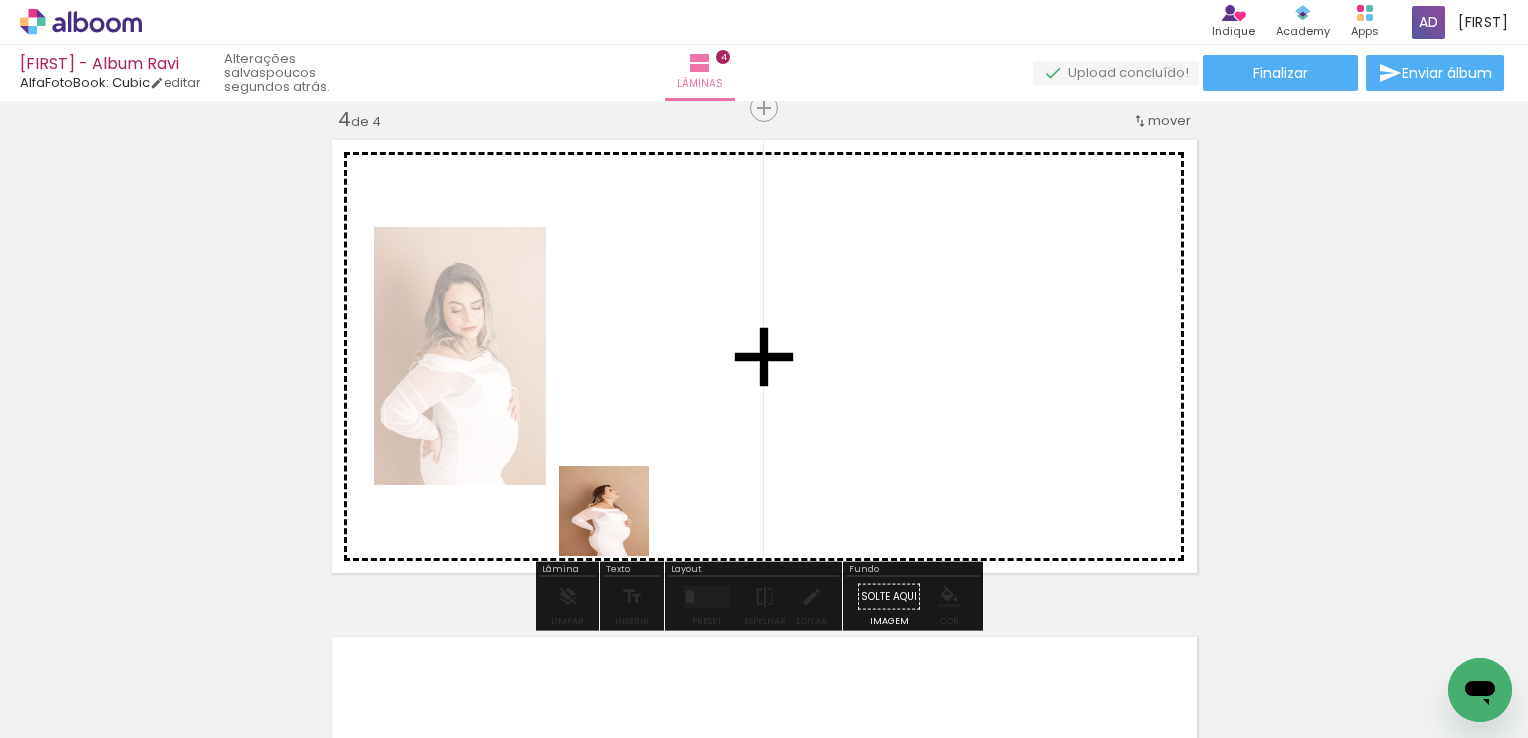 scroll, scrollTop: 1516, scrollLeft: 0, axis: vertical 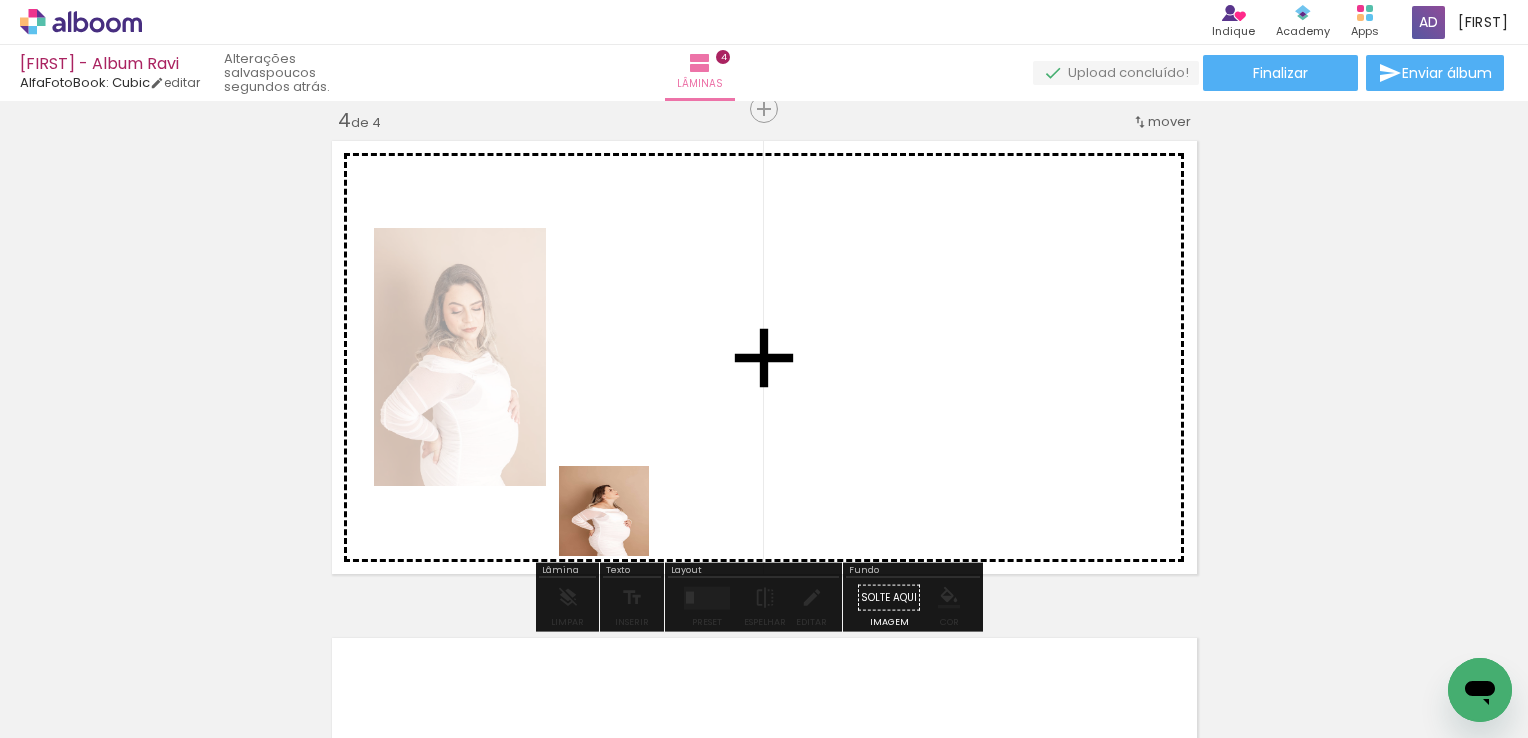 drag, startPoint x: 539, startPoint y: 664, endPoint x: 649, endPoint y: 477, distance: 216.95392 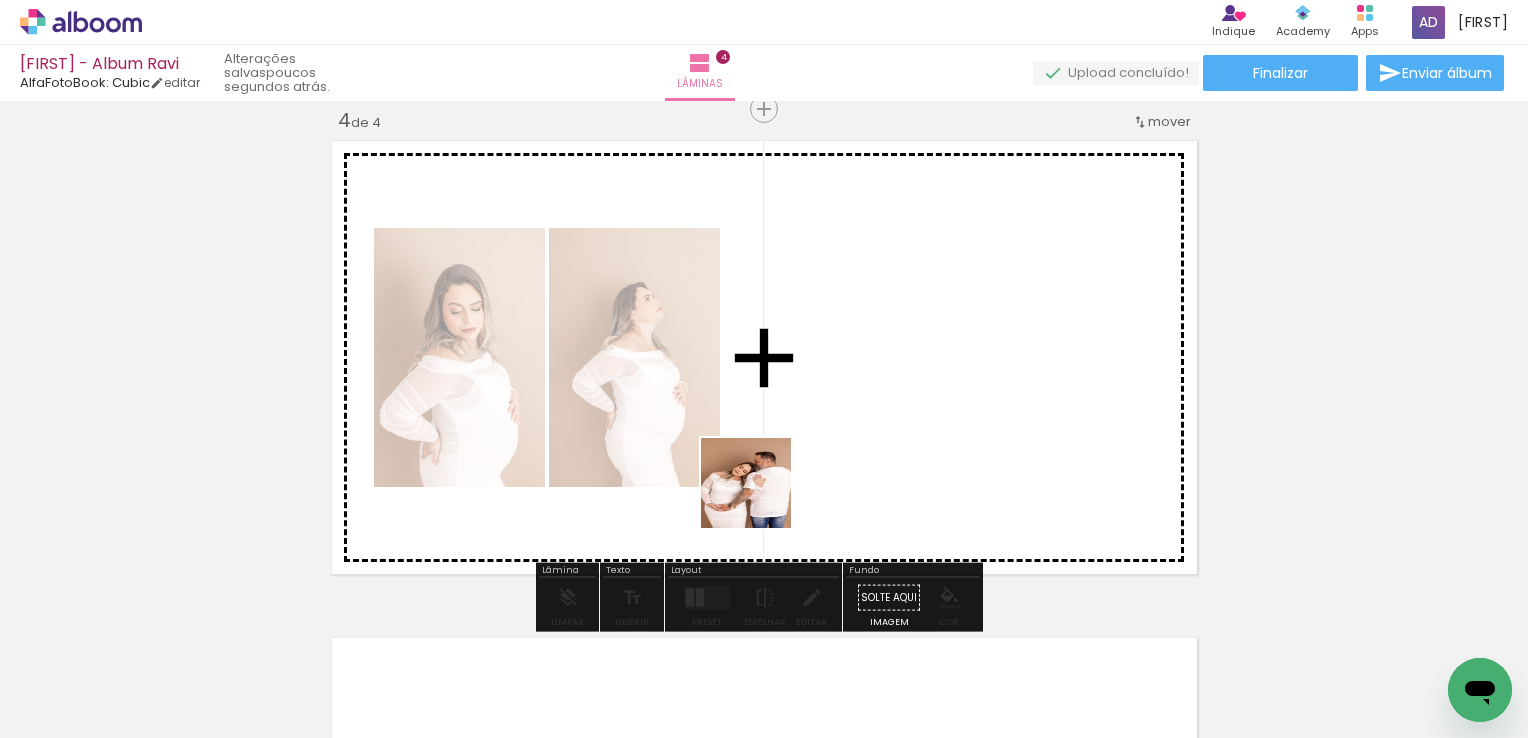 drag, startPoint x: 648, startPoint y: 671, endPoint x: 766, endPoint y: 645, distance: 120.83046 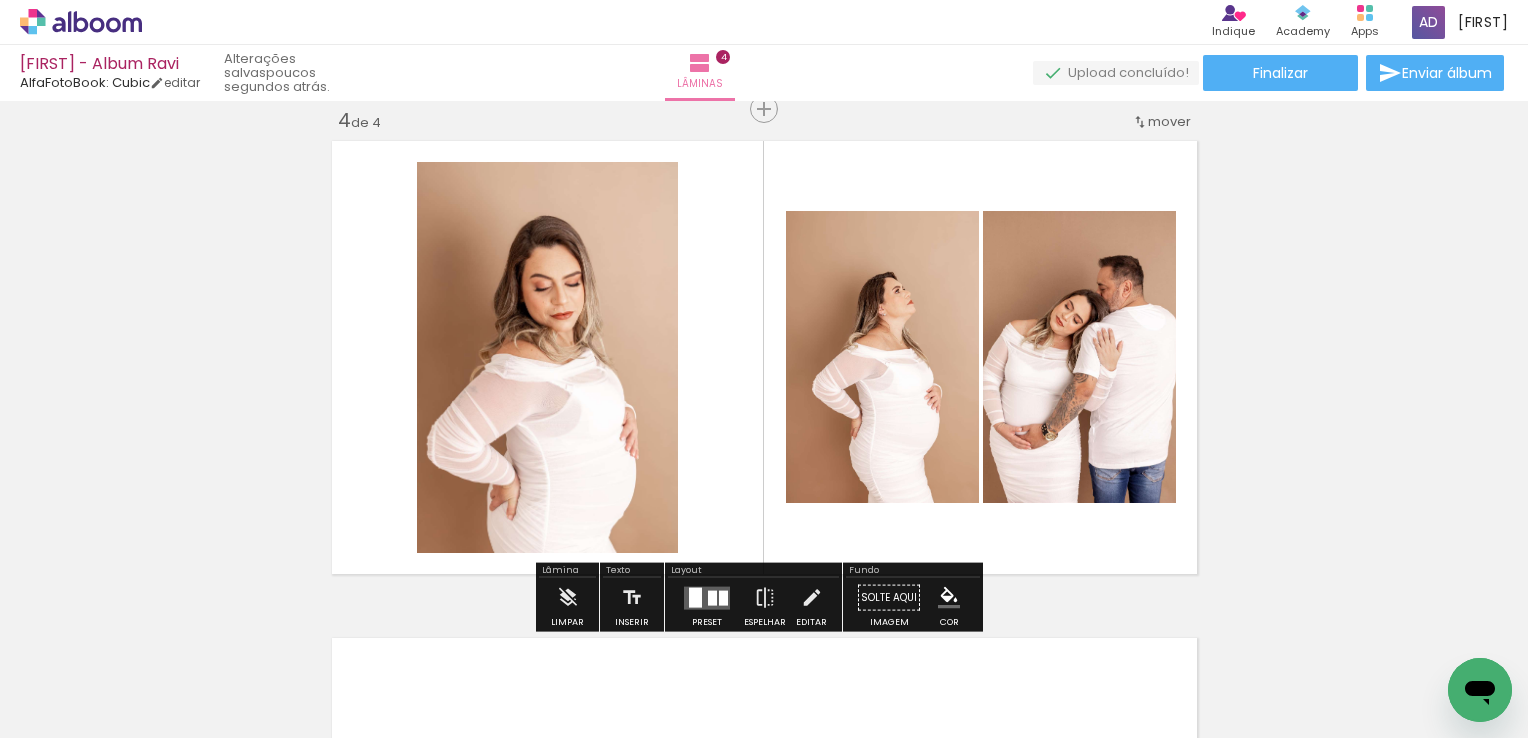 drag, startPoint x: 869, startPoint y: 418, endPoint x: 891, endPoint y: 616, distance: 199.21848 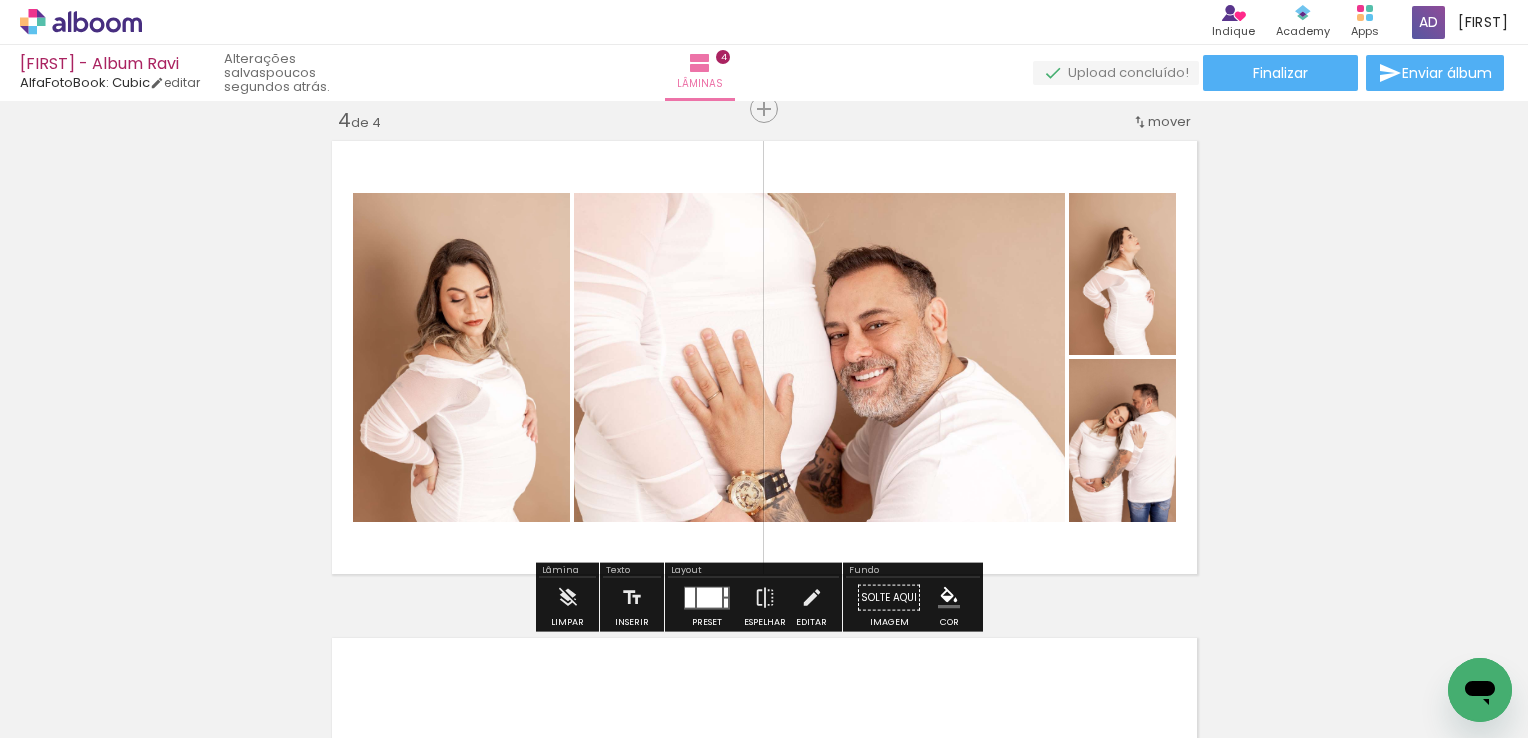 drag, startPoint x: 865, startPoint y: 653, endPoint x: 919, endPoint y: 424, distance: 235.28069 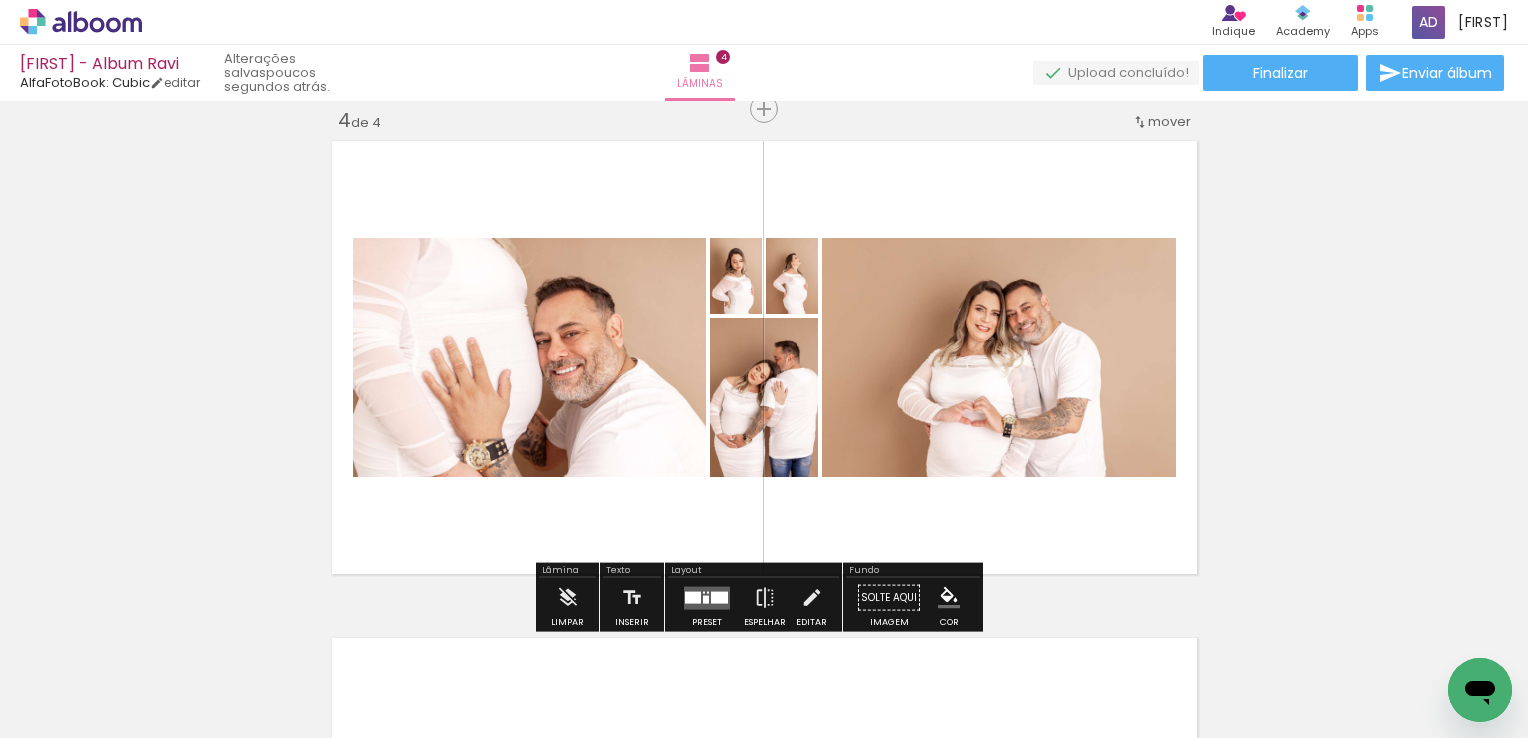 click at bounding box center (707, 597) 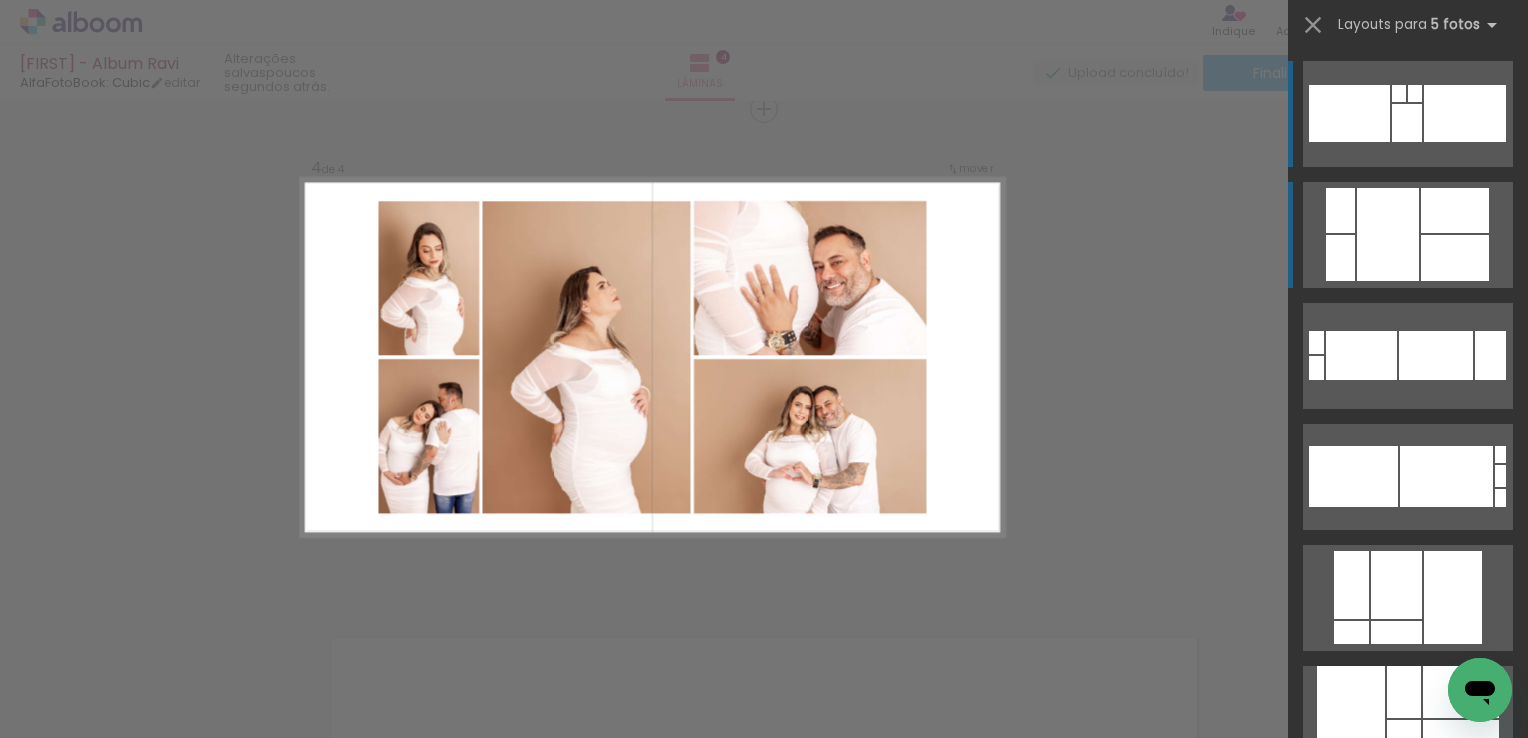 click at bounding box center [1388, 234] 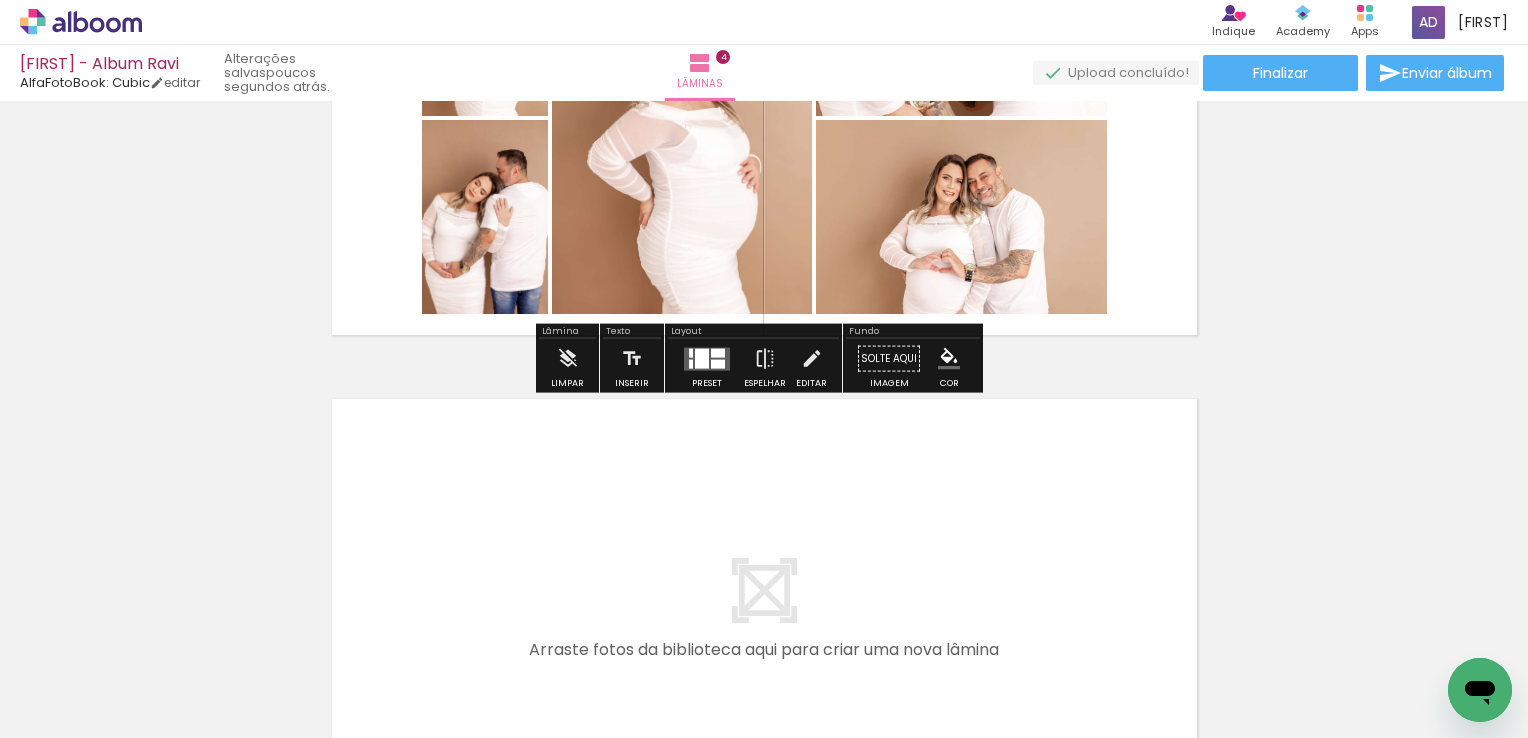 scroll, scrollTop: 1816, scrollLeft: 0, axis: vertical 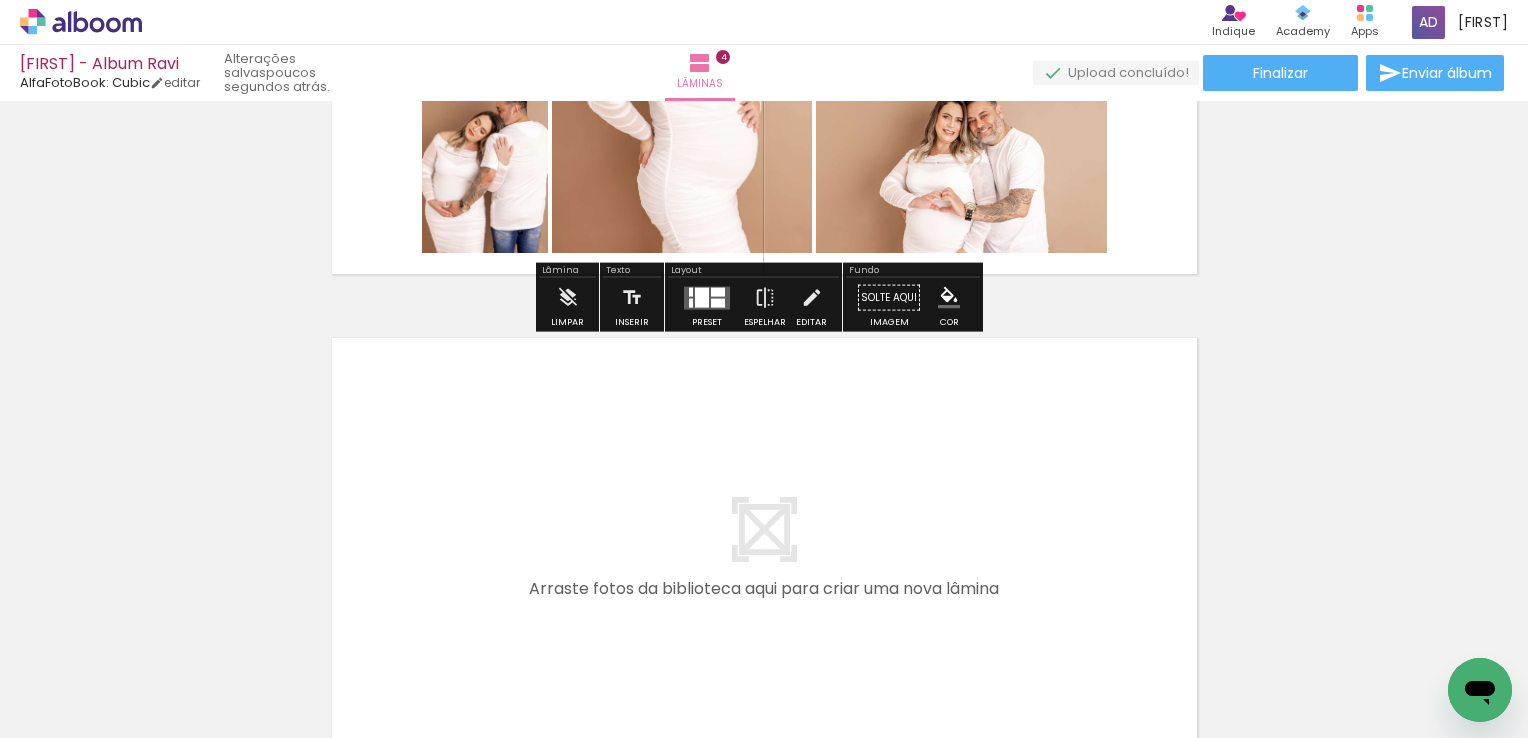 drag, startPoint x: 960, startPoint y: 681, endPoint x: 1013, endPoint y: 636, distance: 69.52697 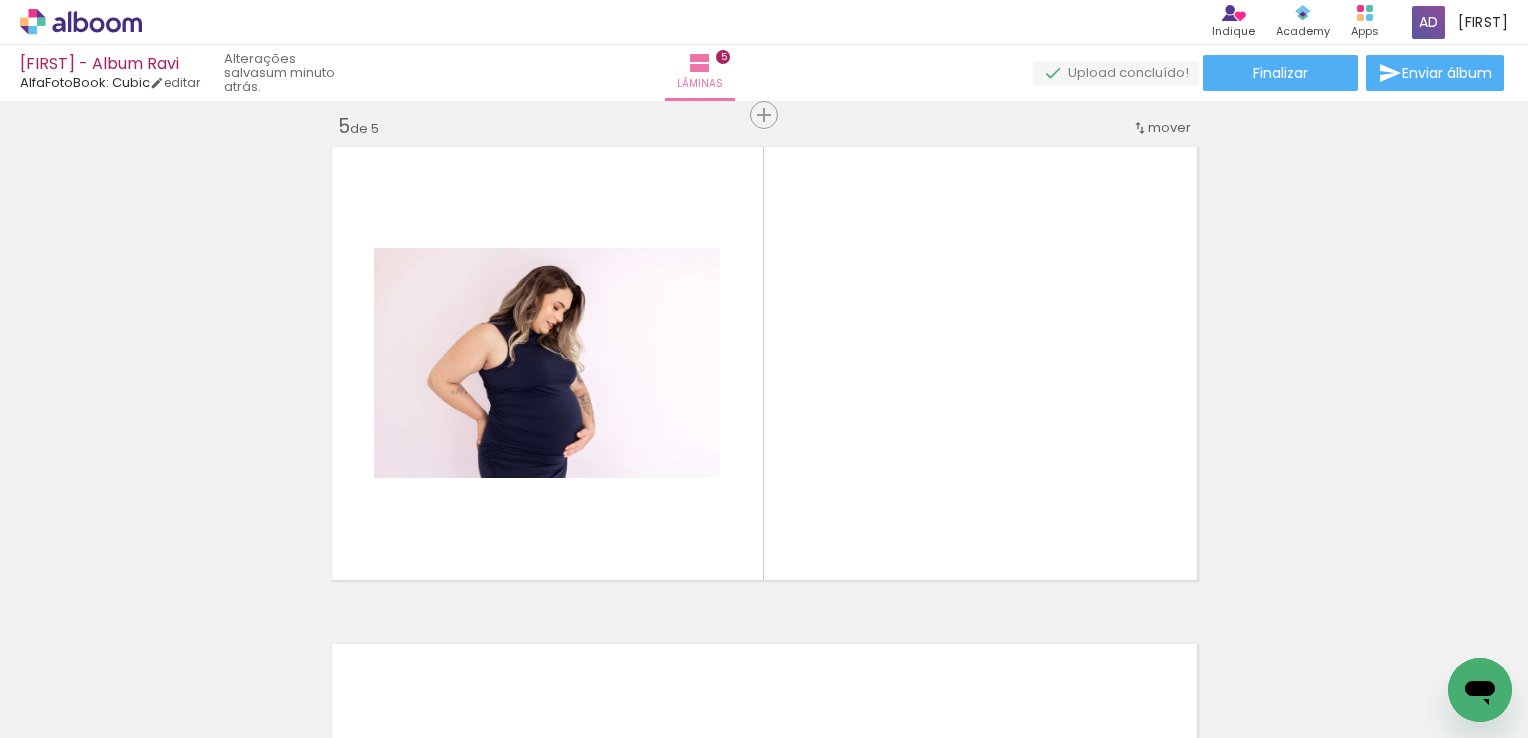 scroll, scrollTop: 2013, scrollLeft: 0, axis: vertical 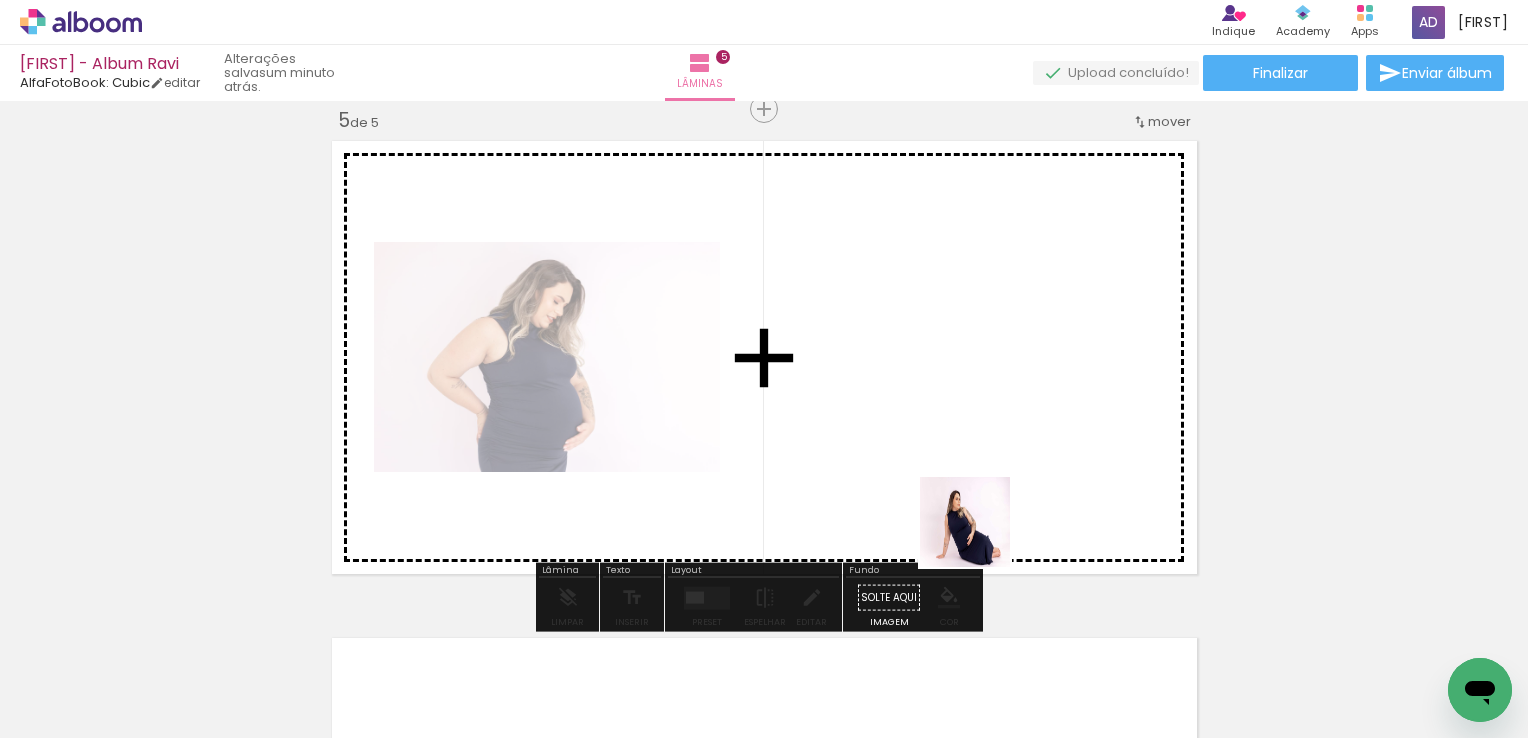 drag, startPoint x: 1100, startPoint y: 669, endPoint x: 1128, endPoint y: 643, distance: 38.209946 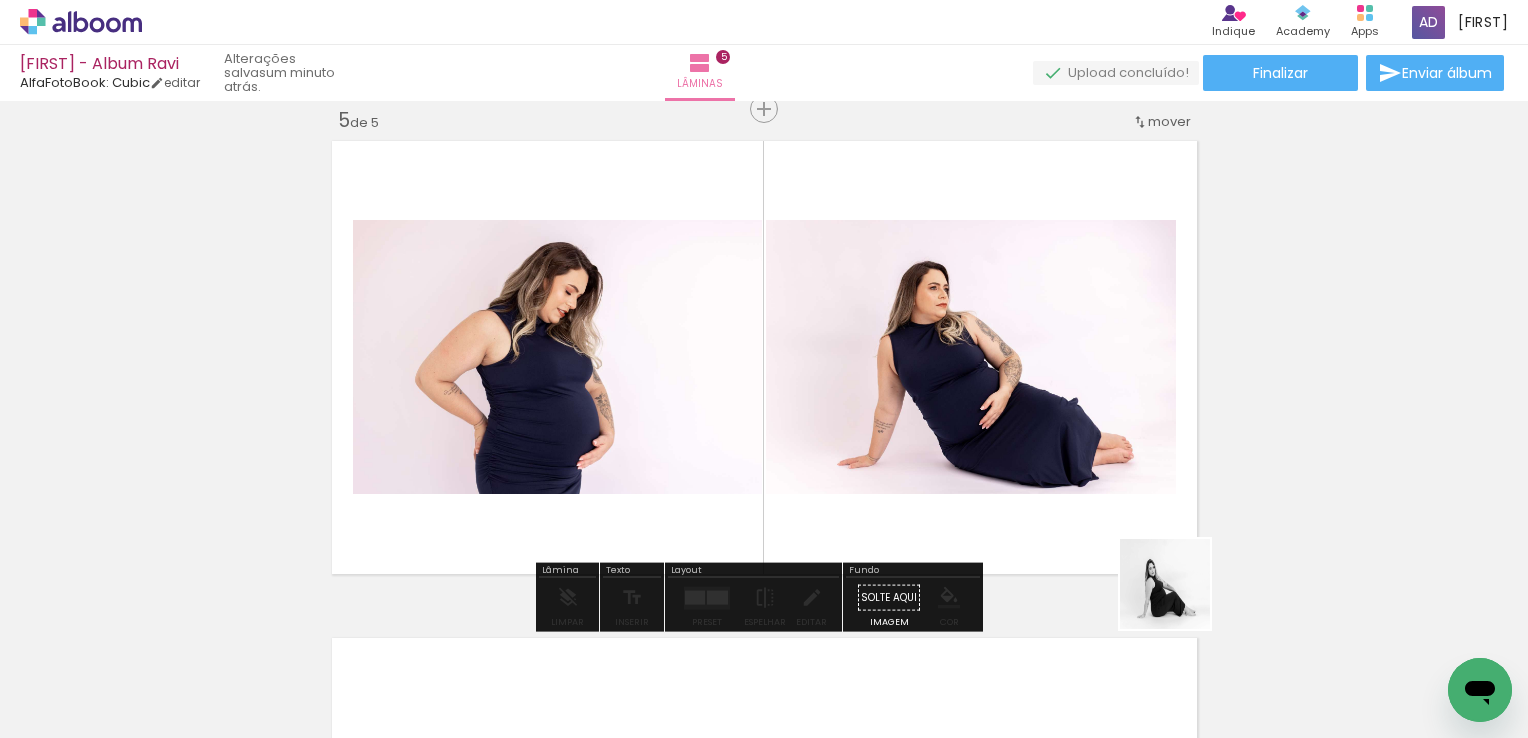 drag, startPoint x: 1196, startPoint y: 649, endPoint x: 1247, endPoint y: 625, distance: 56.364883 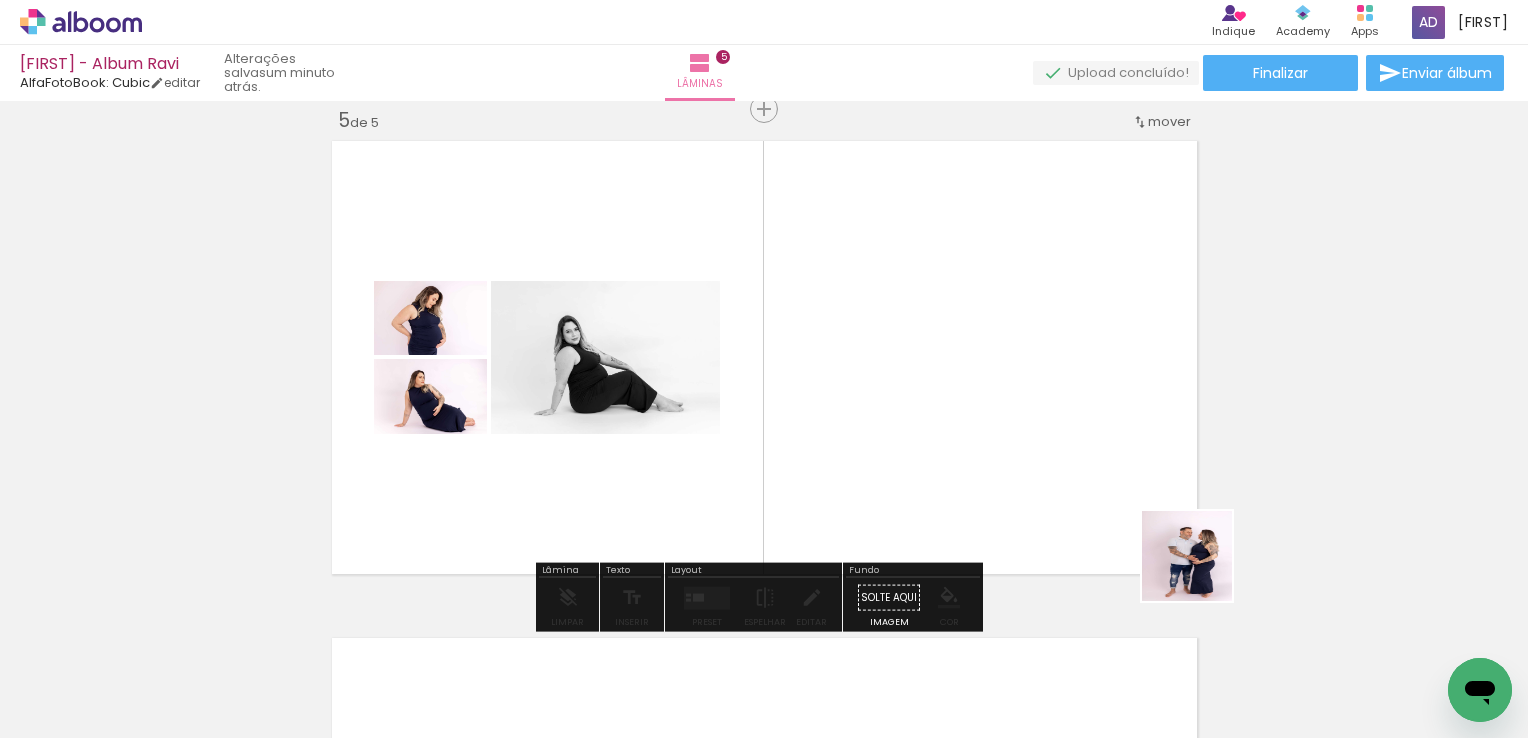 drag, startPoint x: 1316, startPoint y: 676, endPoint x: 1006, endPoint y: 425, distance: 398.87466 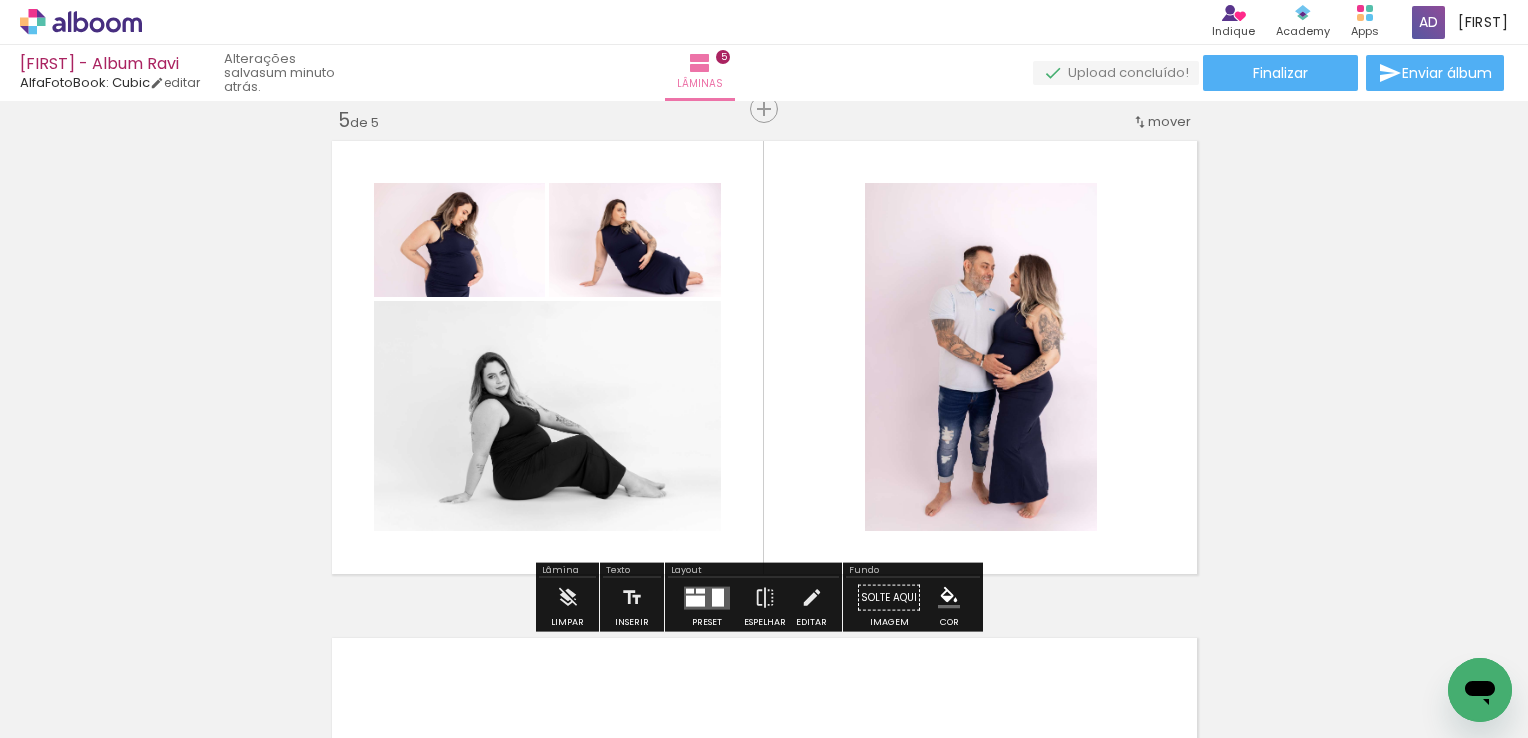 click at bounding box center (718, 597) 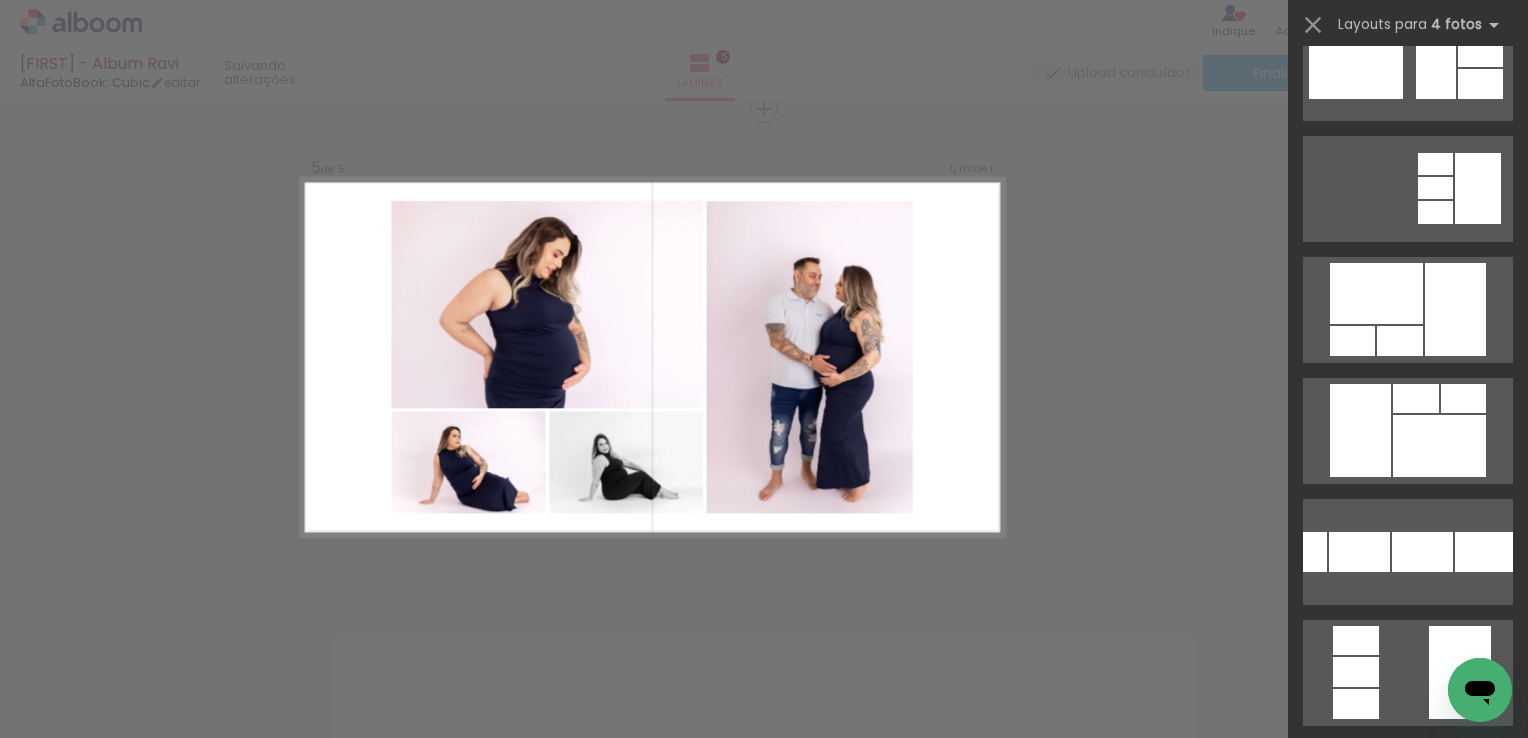 scroll, scrollTop: 300, scrollLeft: 0, axis: vertical 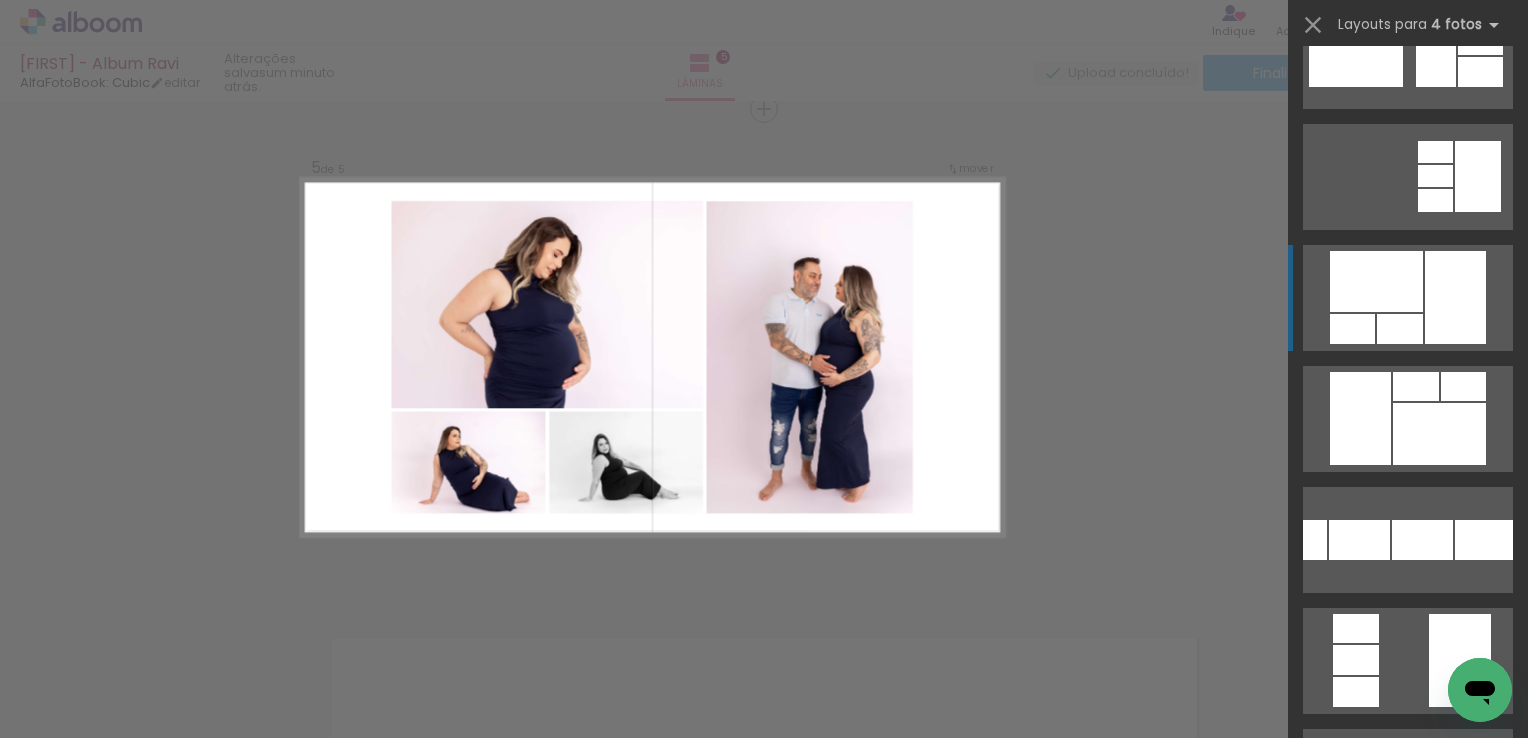click at bounding box center [1376, 281] 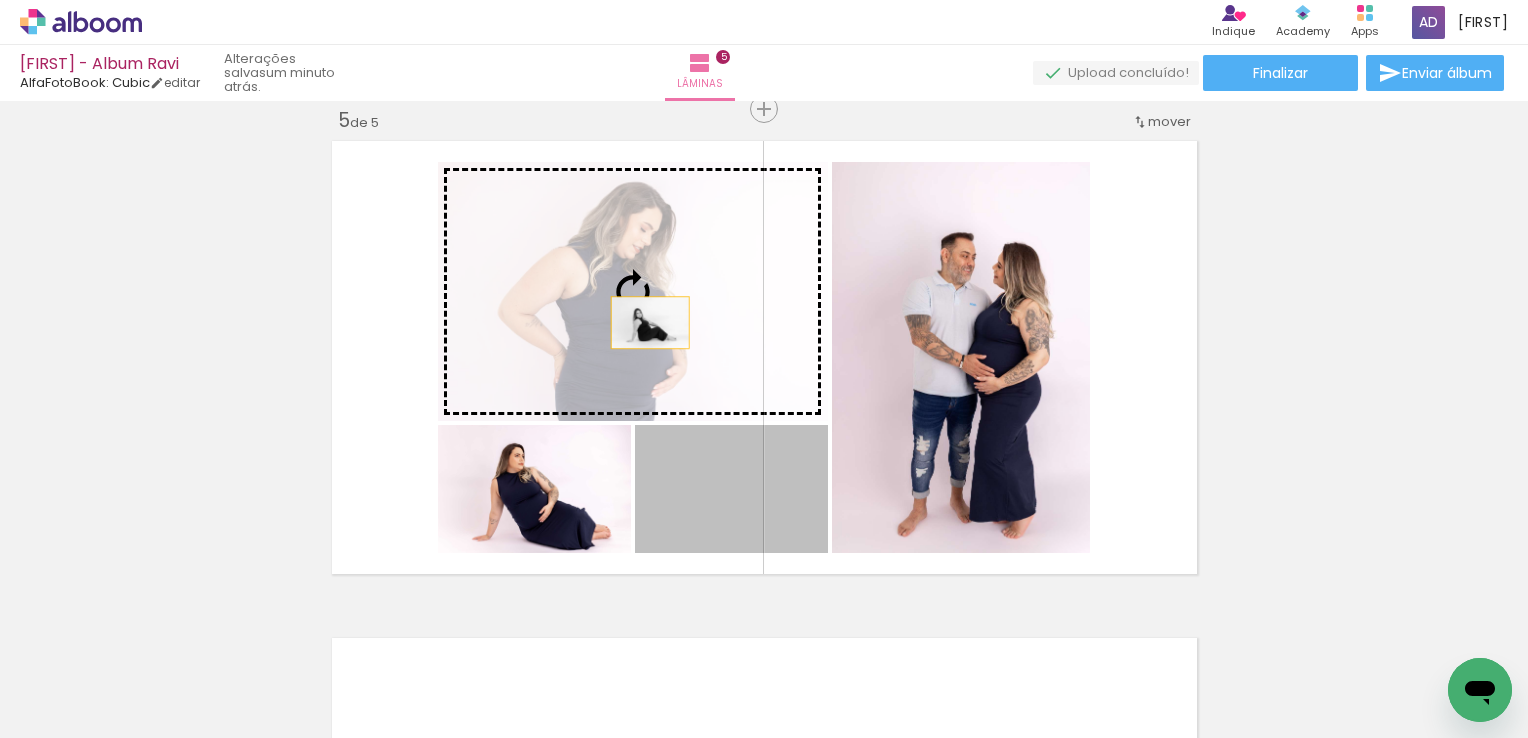 drag, startPoint x: 714, startPoint y: 499, endPoint x: 641, endPoint y: 322, distance: 191.46278 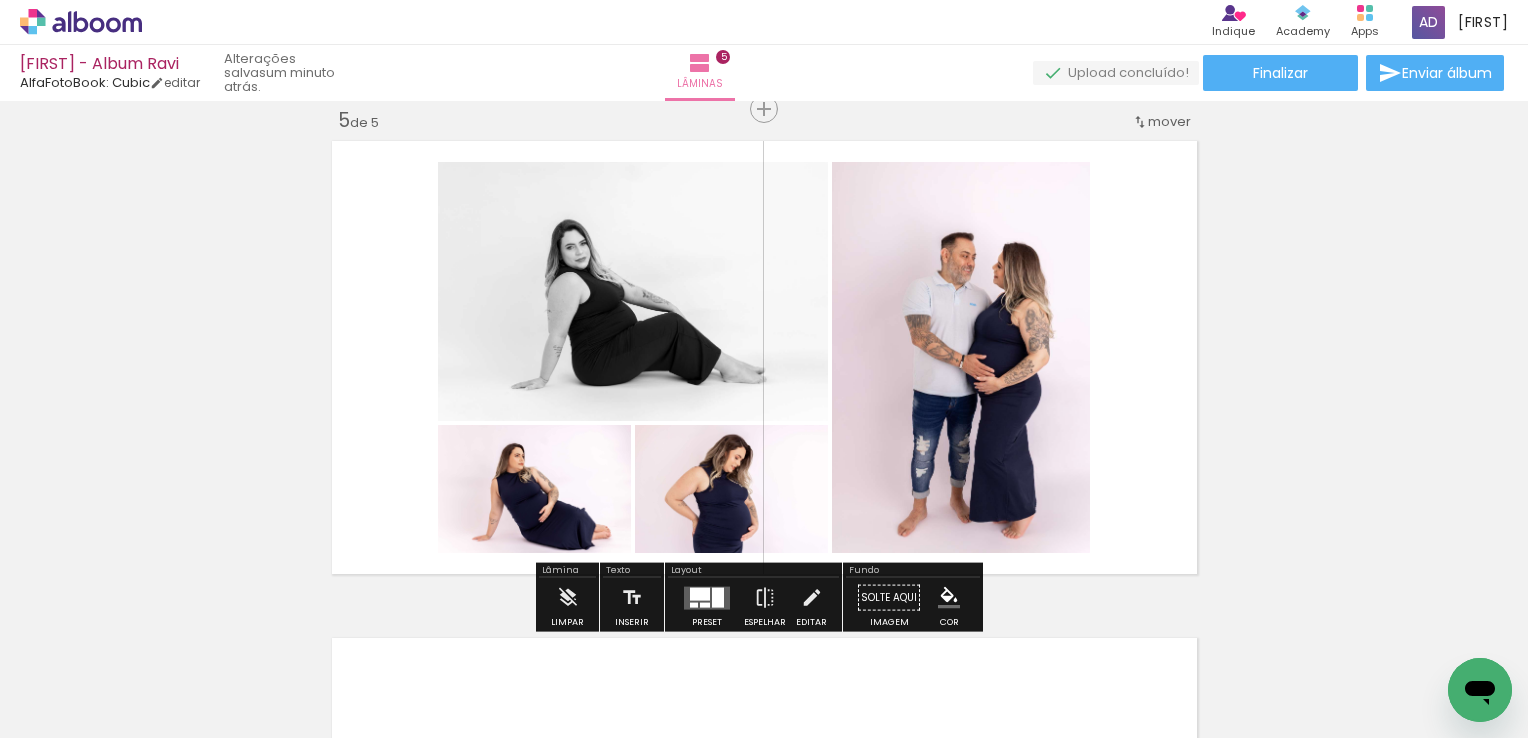 click on "Inserir lâmina 1  de 5  Inserir lâmina 2  de 5  Inserir lâmina 3  de 5  Inserir lâmina 4  de 5  Inserir lâmina 5  de 5" at bounding box center (764, -414) 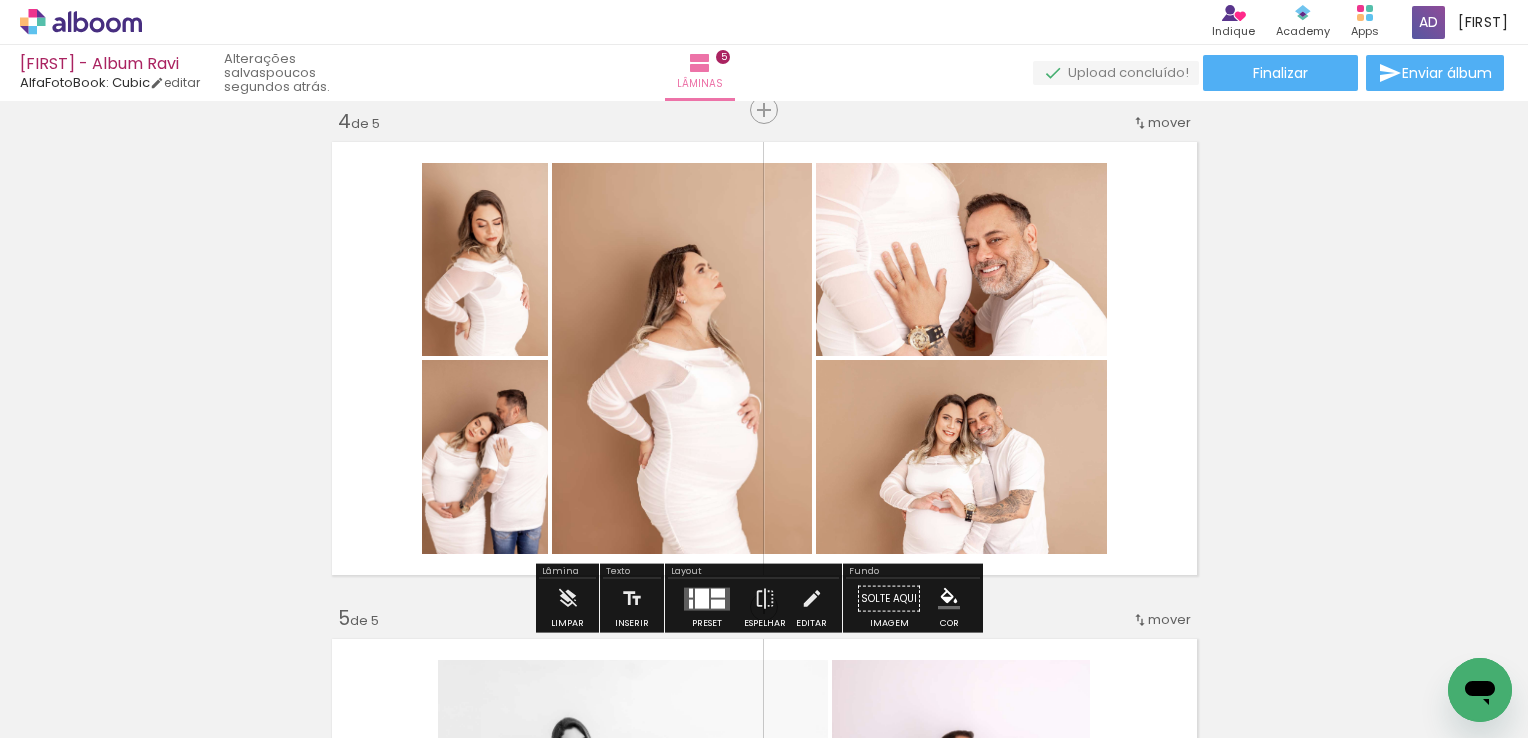 scroll, scrollTop: 1513, scrollLeft: 0, axis: vertical 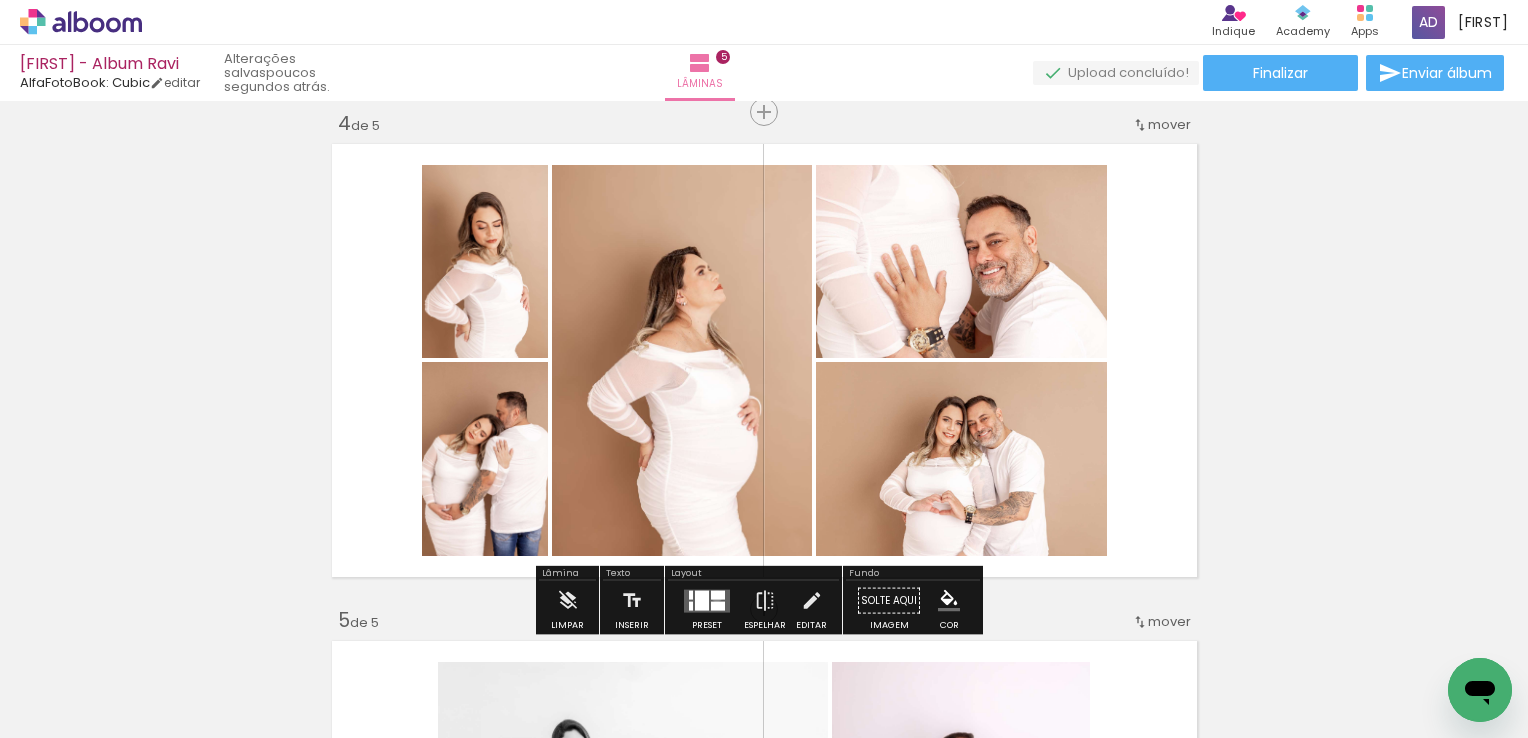 click at bounding box center (718, 594) 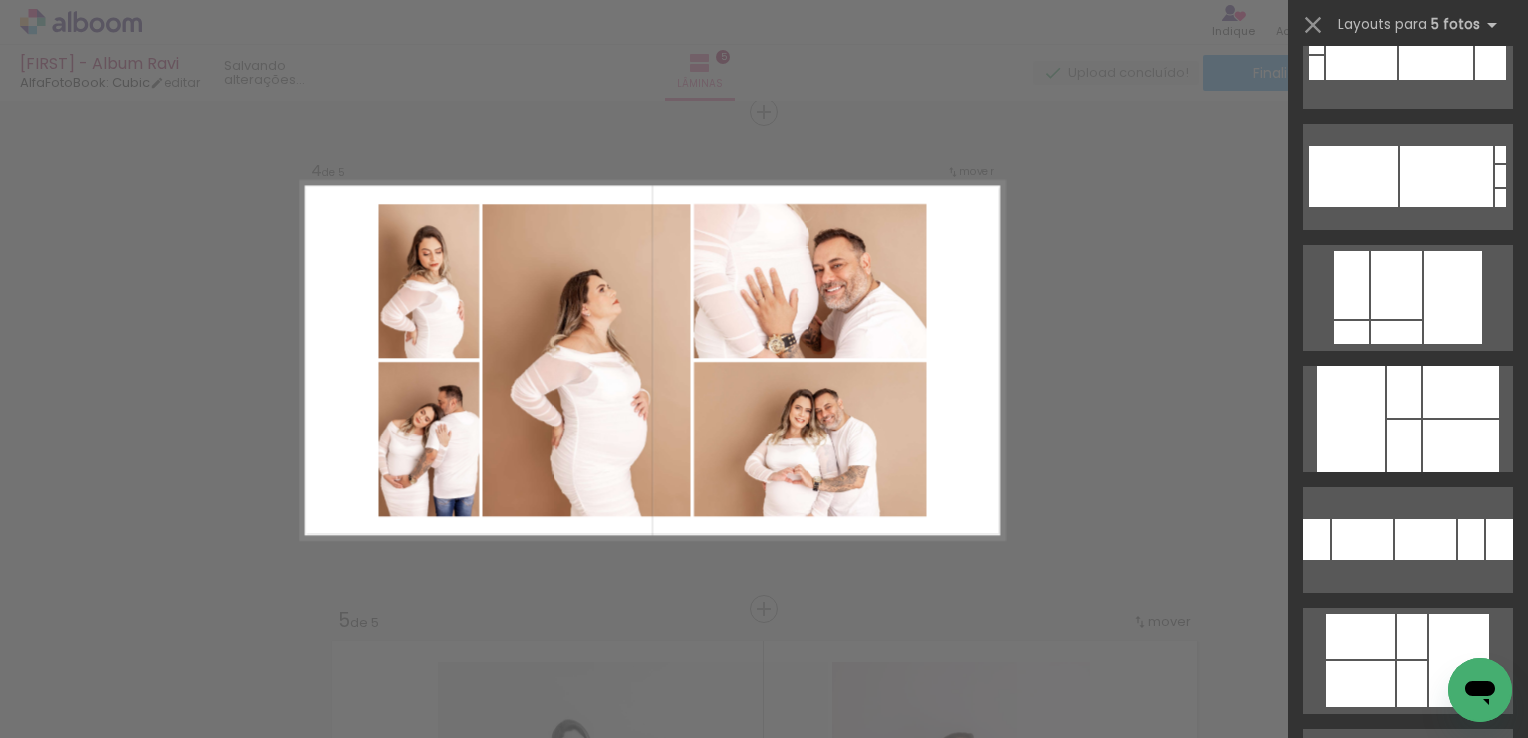 scroll, scrollTop: 120, scrollLeft: 0, axis: vertical 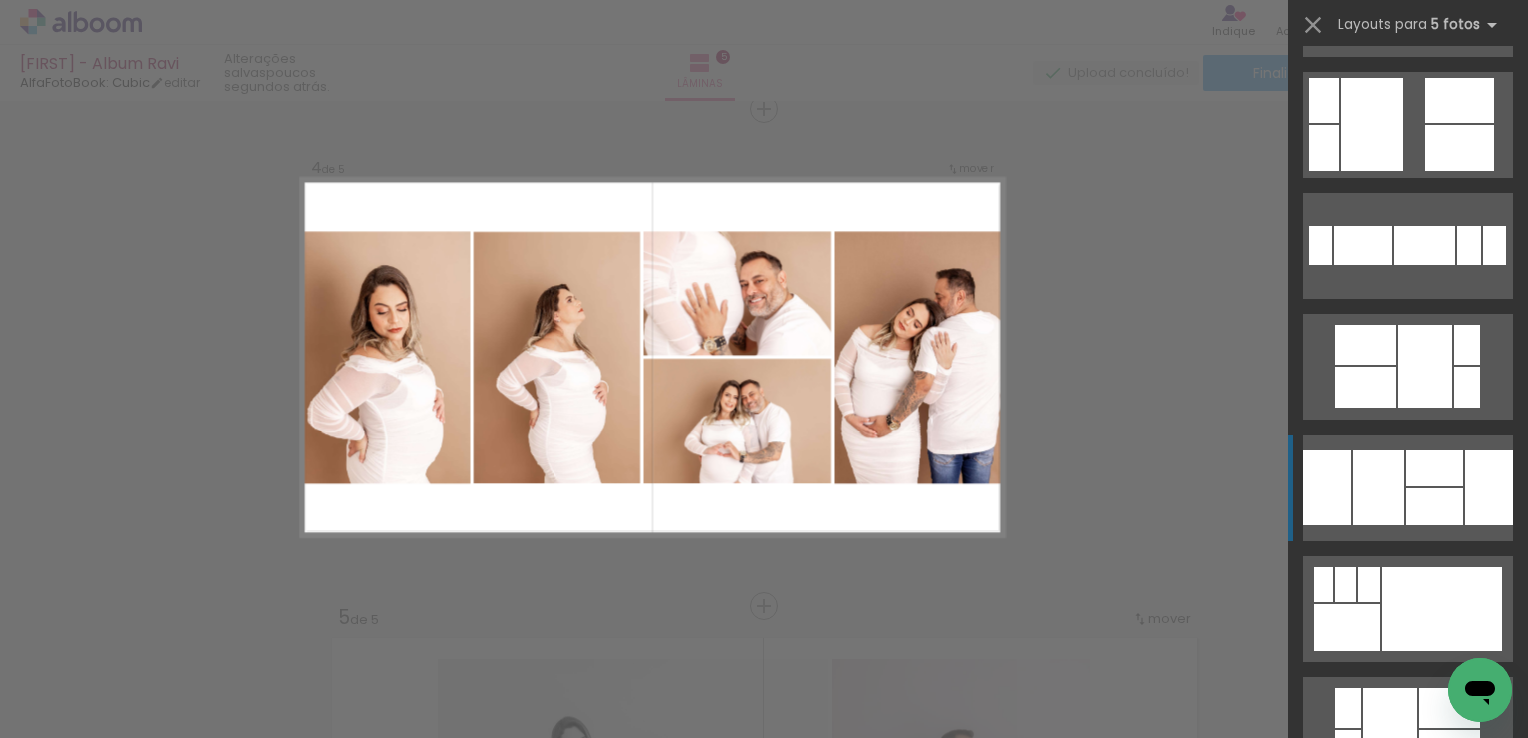 click at bounding box center (1434, 468) 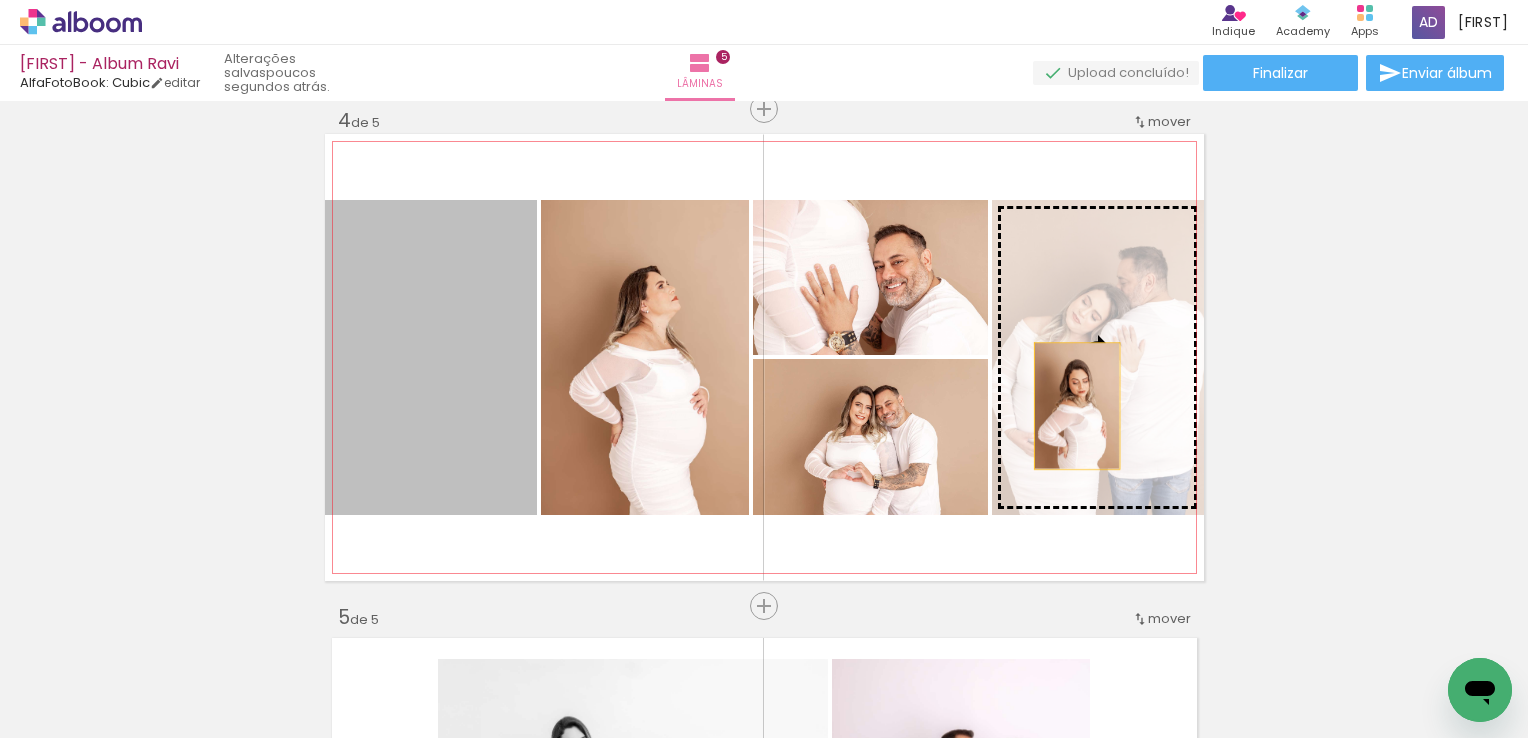 drag, startPoint x: 410, startPoint y: 404, endPoint x: 1077, endPoint y: 406, distance: 667.003 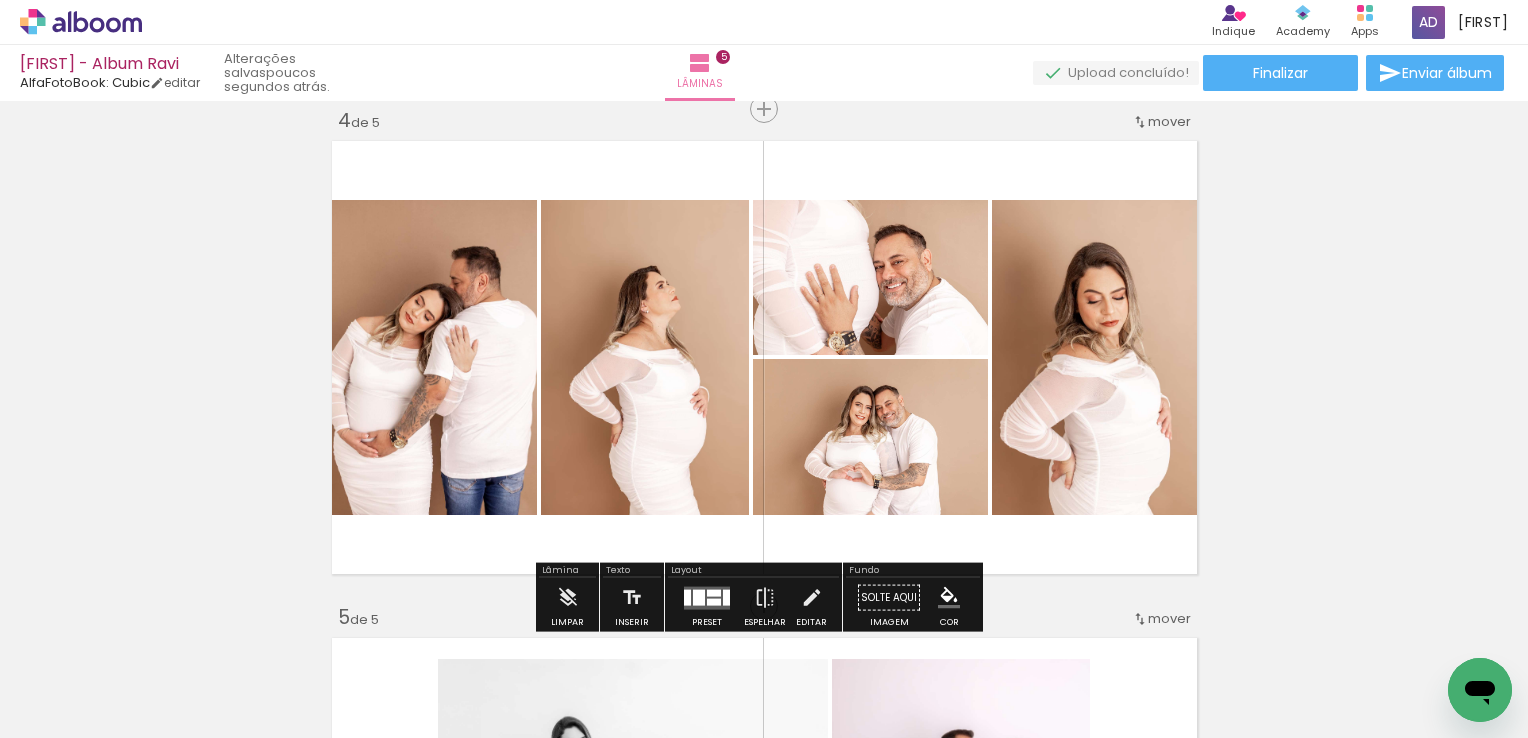 click on "Inserir lâmina 1  de 5  Inserir lâmina 2  de 5  Inserir lâmina 3  de 5  Inserir lâmina 4  de 5  Inserir lâmina 5  de 5" at bounding box center (764, 83) 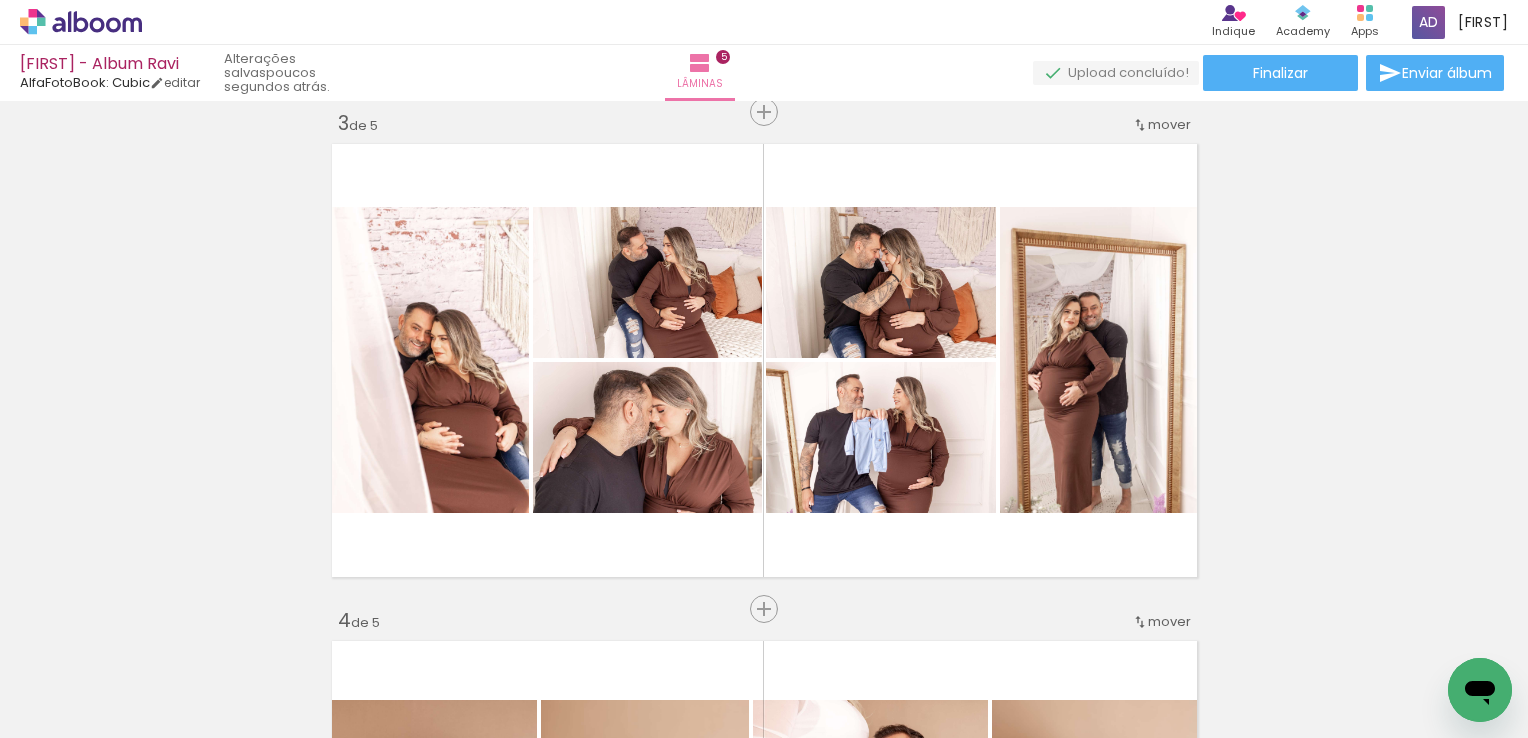 scroll, scrollTop: 1016, scrollLeft: 0, axis: vertical 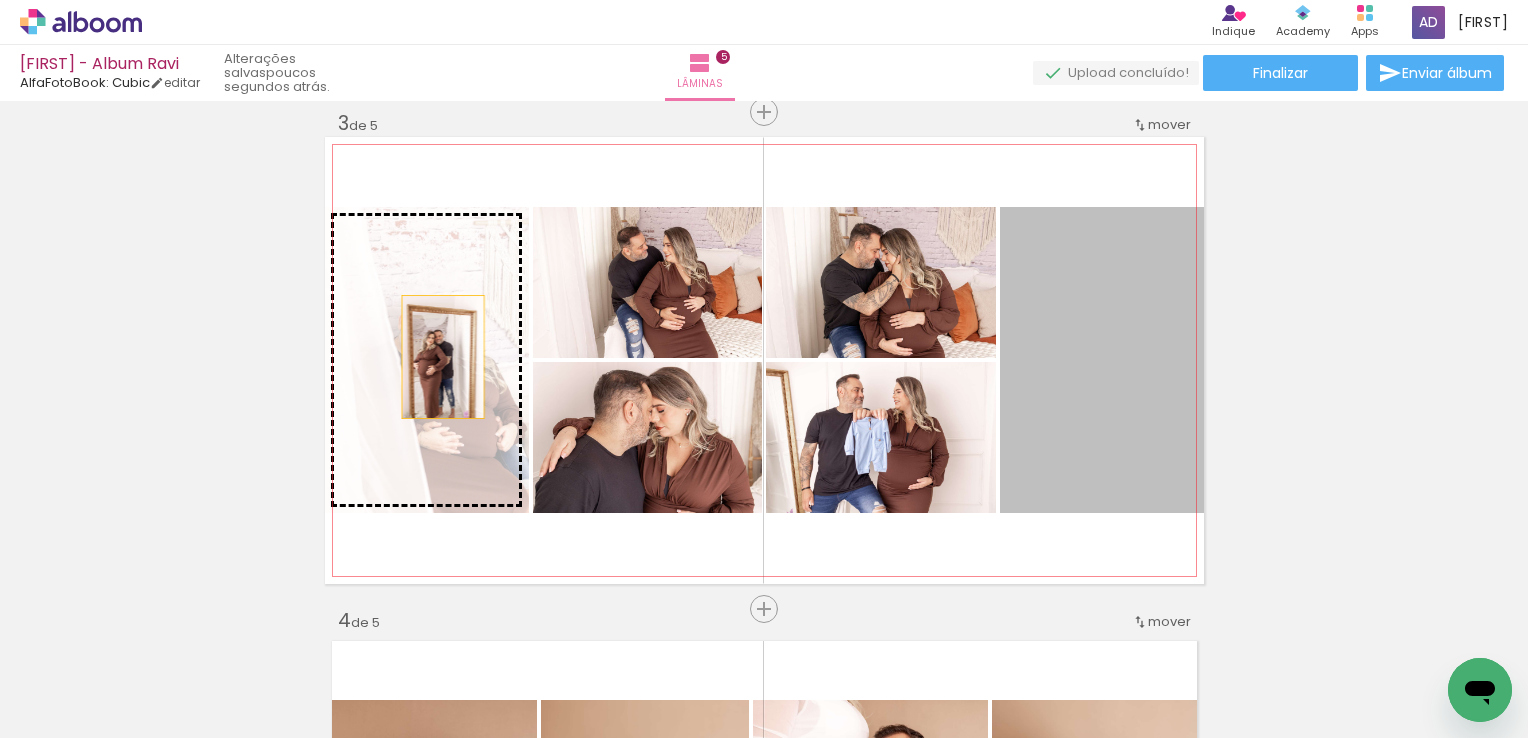 drag, startPoint x: 1071, startPoint y: 350, endPoint x: 435, endPoint y: 357, distance: 636.0385 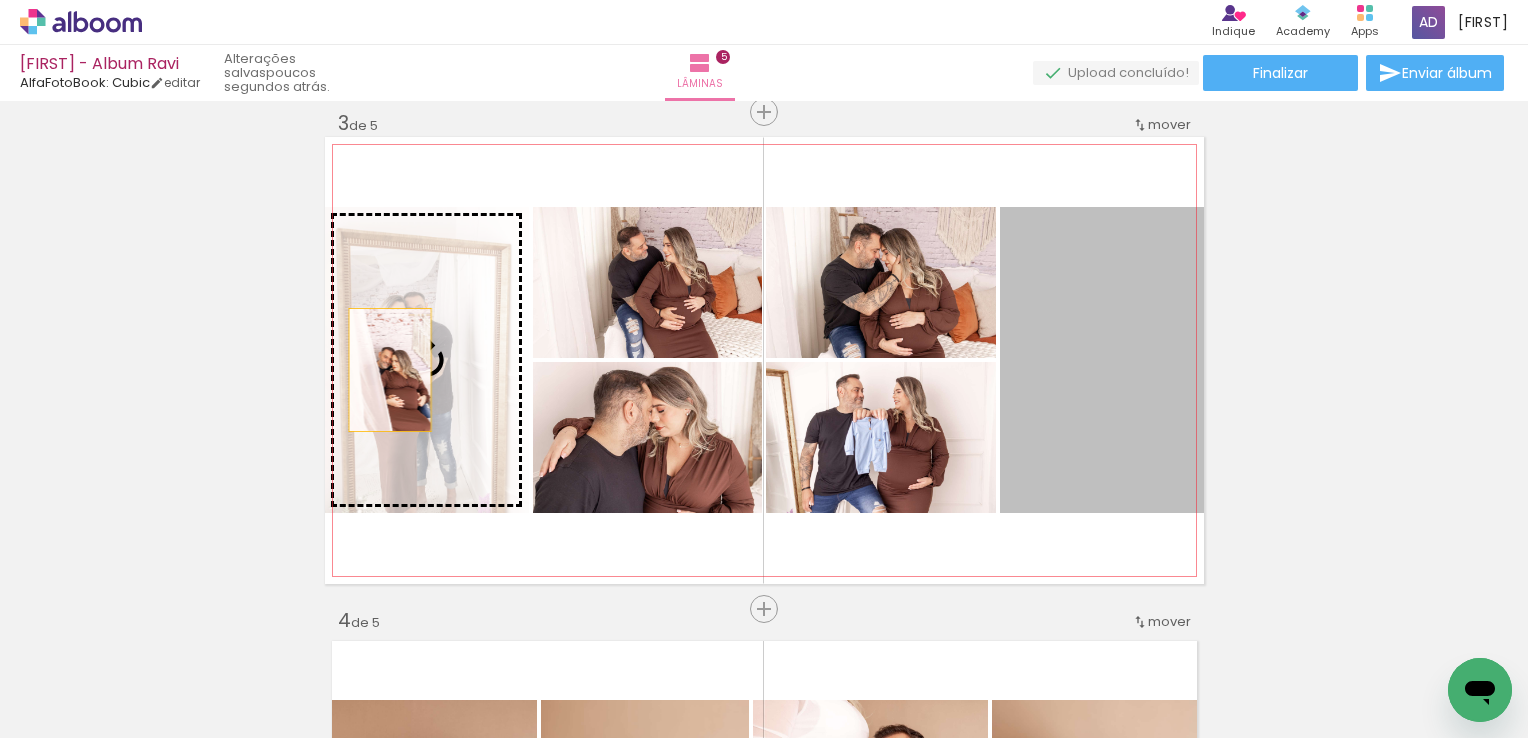 drag, startPoint x: 1132, startPoint y: 362, endPoint x: 378, endPoint y: 369, distance: 754.0325 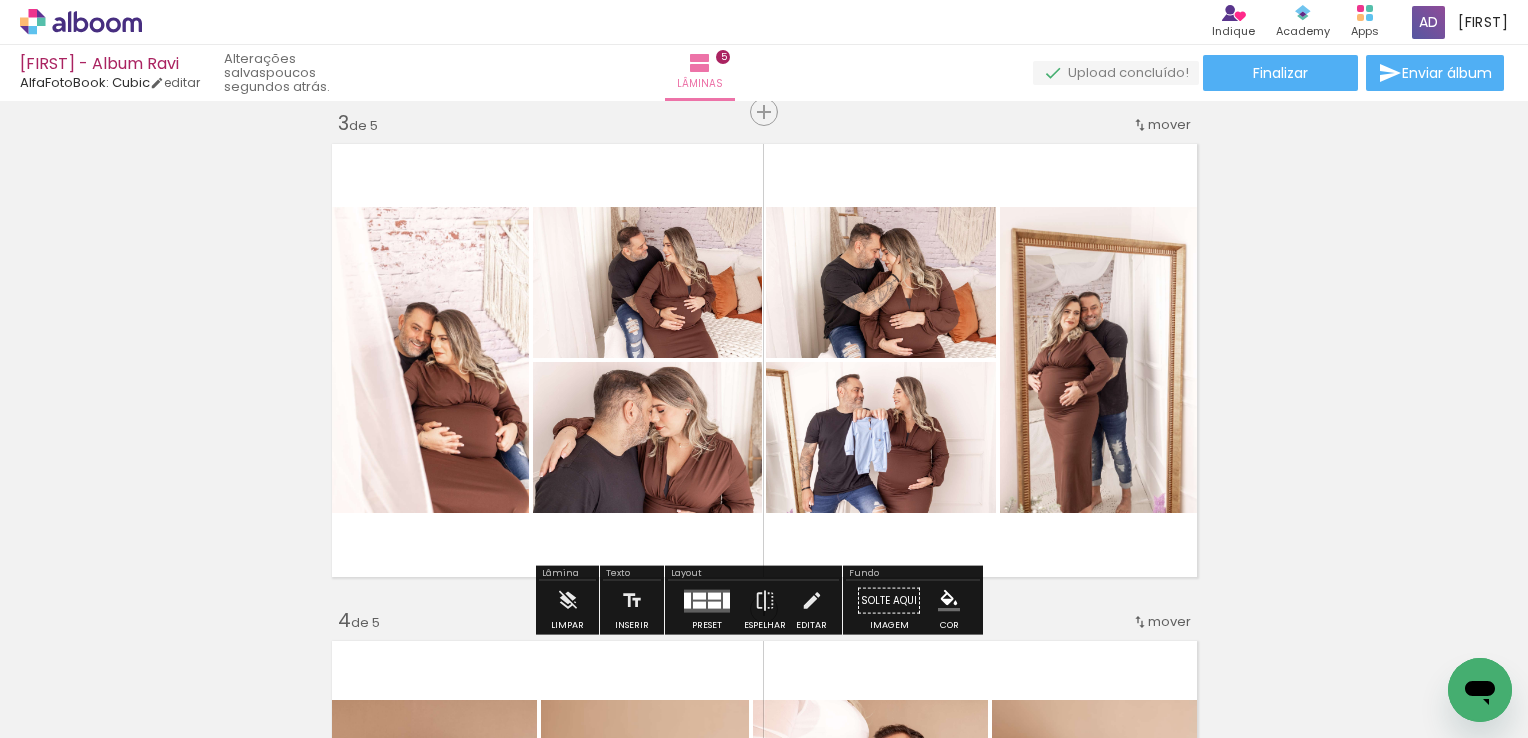 click on "Inserir lâmina 1  de 5  Inserir lâmina 2  de 5  Inserir lâmina 3  de 5  Inserir lâmina 4  de 5  Inserir lâmina 5  de 5" at bounding box center [764, 583] 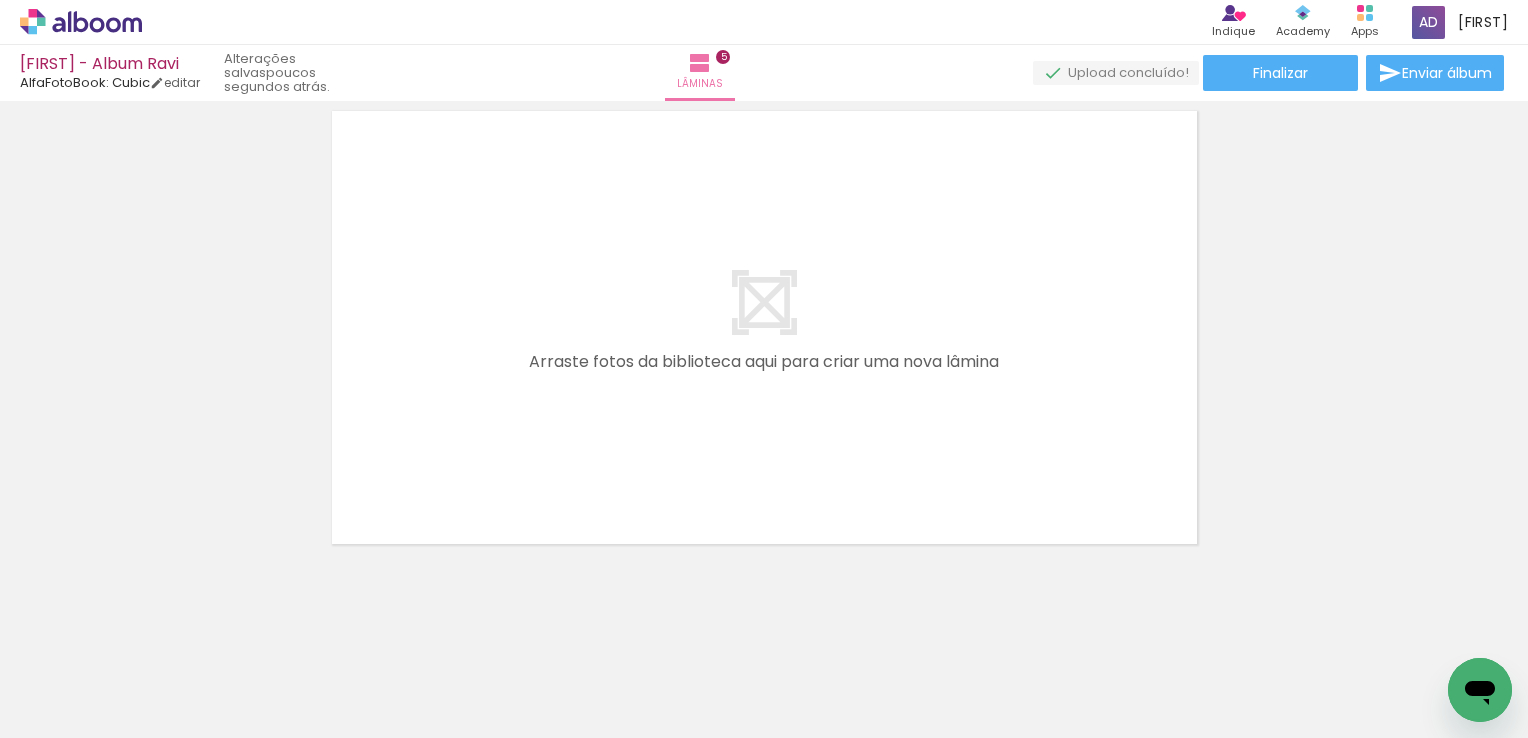 scroll, scrollTop: 2547, scrollLeft: 0, axis: vertical 